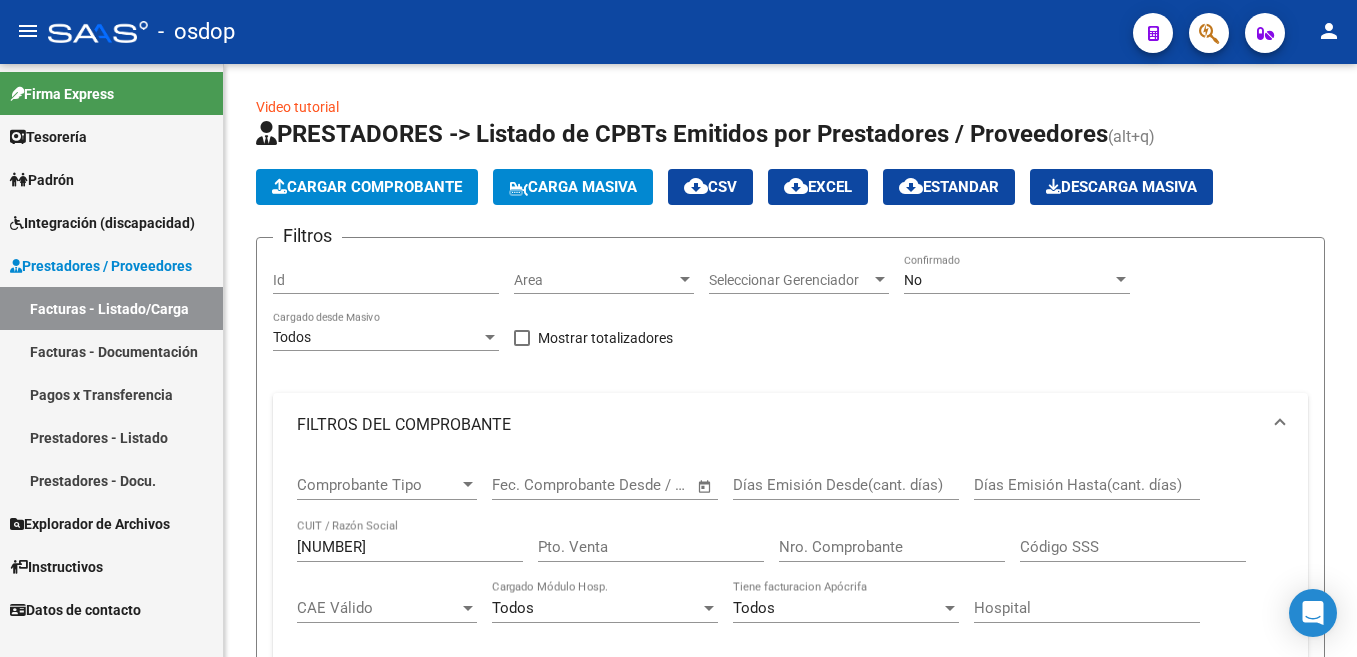 scroll, scrollTop: 0, scrollLeft: 0, axis: both 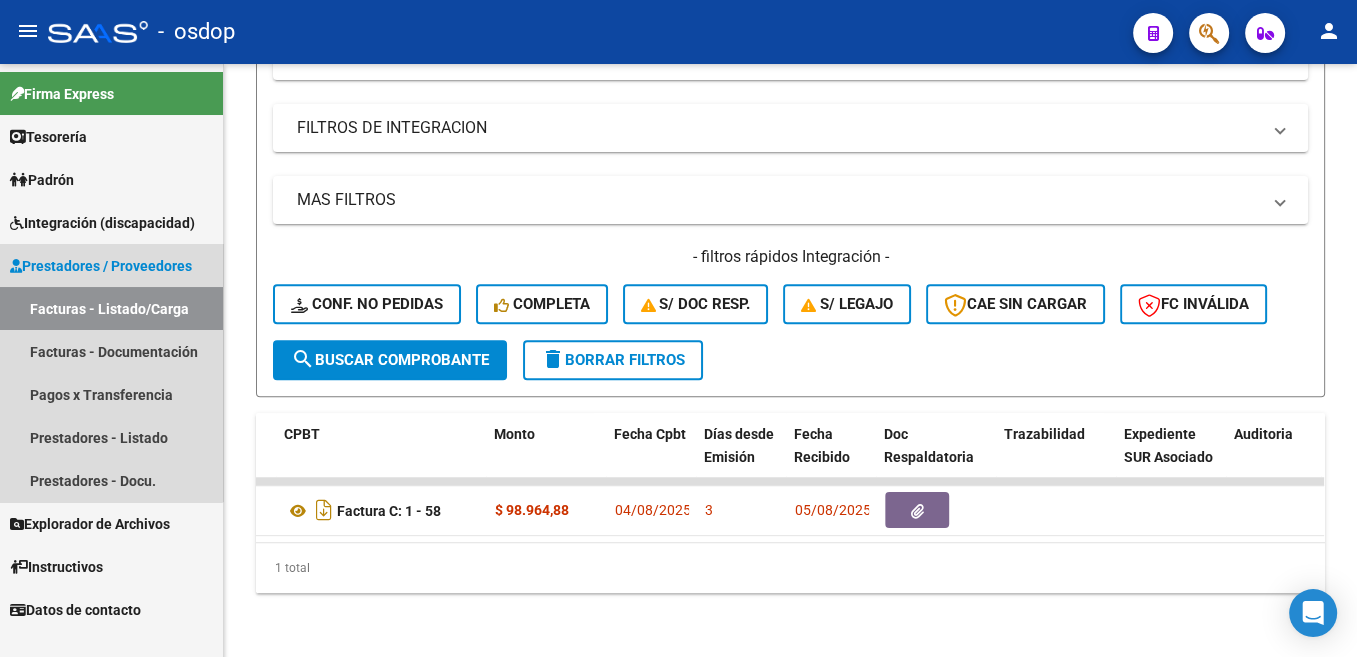 click on "Prestadores / Proveedores" at bounding box center (101, 266) 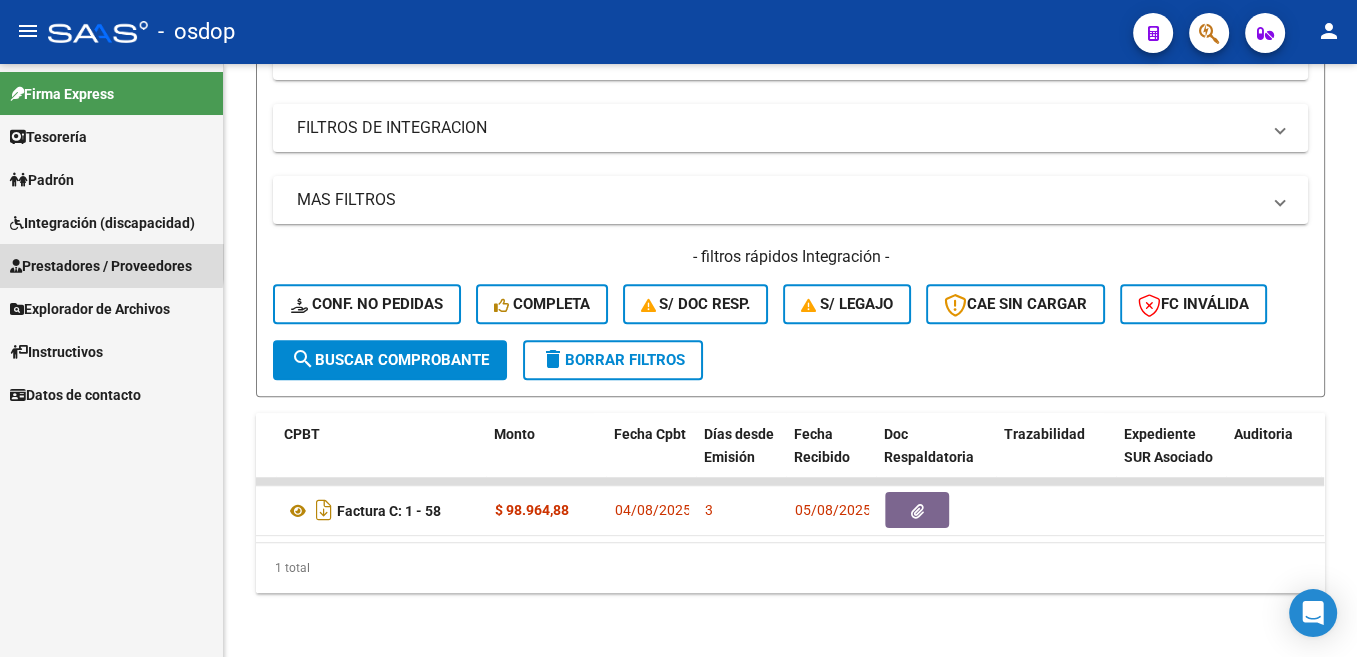 click on "Prestadores / Proveedores" at bounding box center [101, 266] 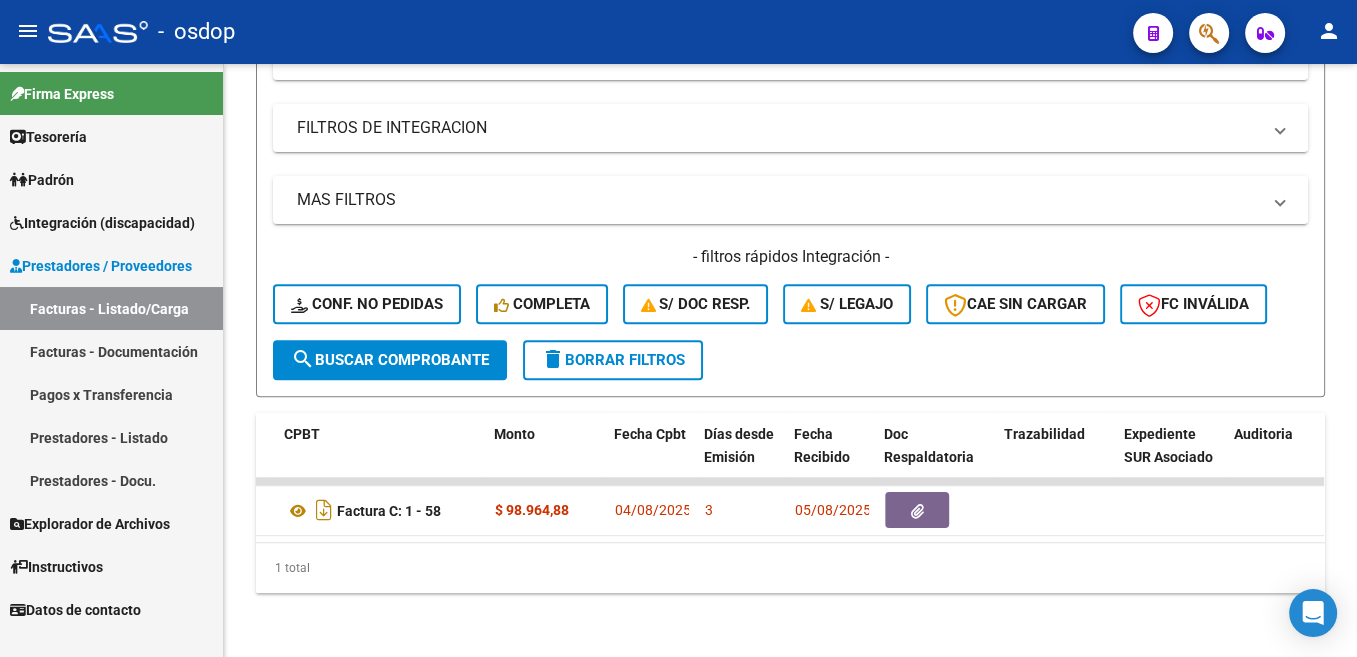 click on "Facturas - Listado/Carga" at bounding box center [111, 308] 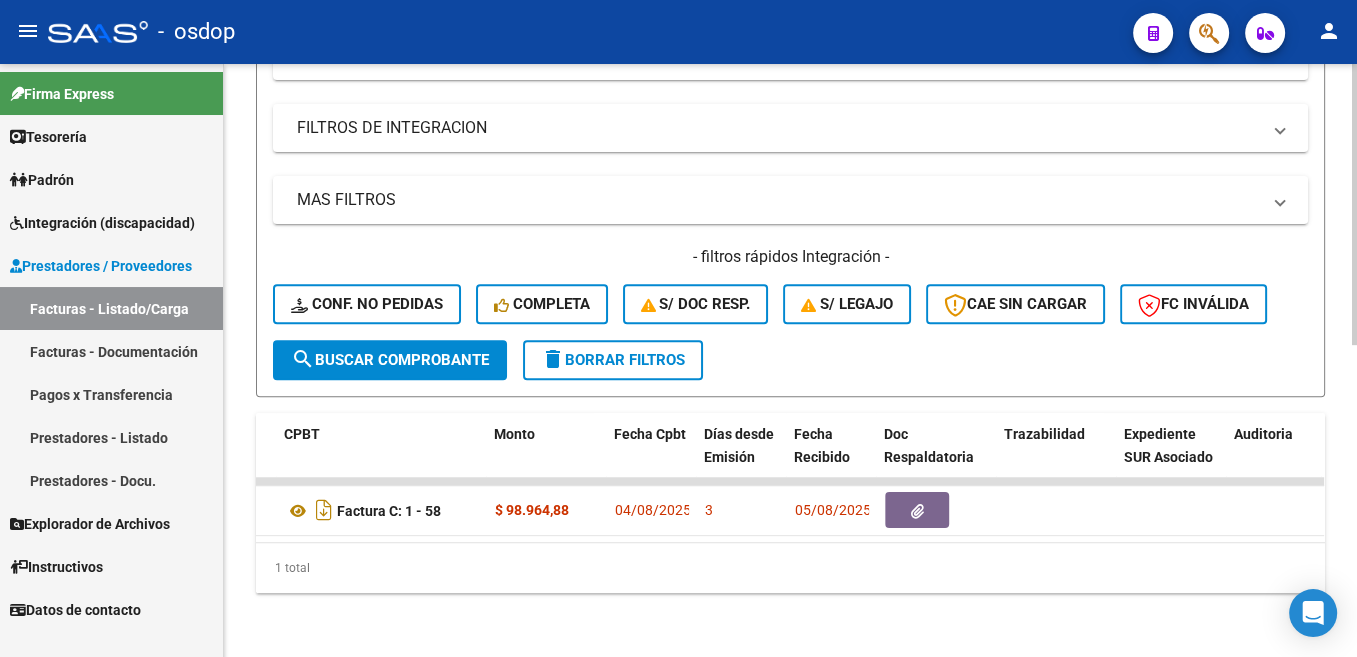 scroll, scrollTop: 0, scrollLeft: 0, axis: both 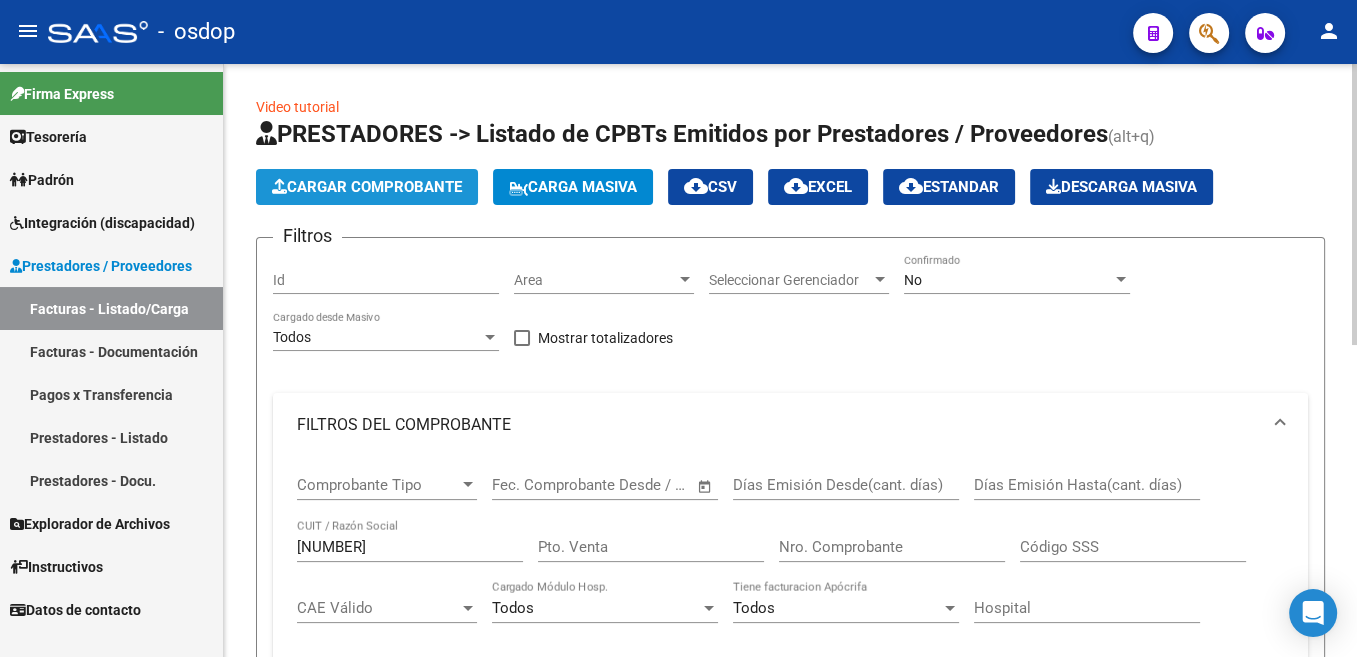 click on "Cargar Comprobante" 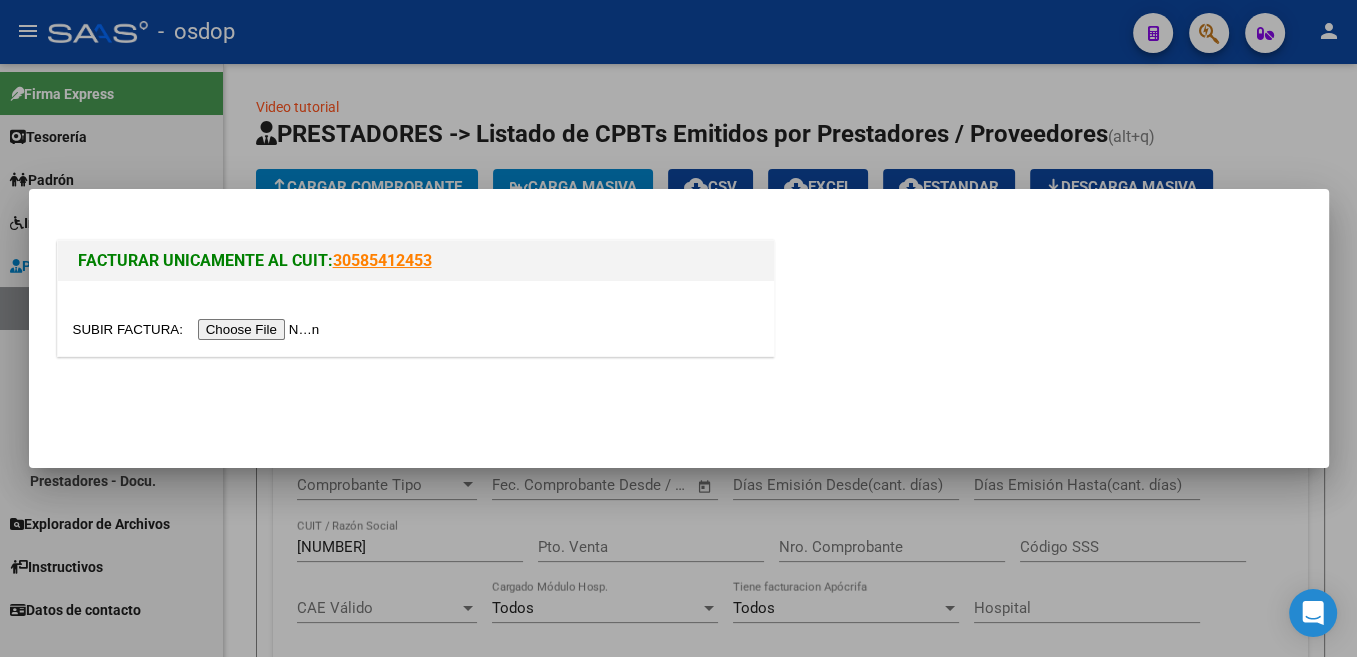 click at bounding box center [199, 329] 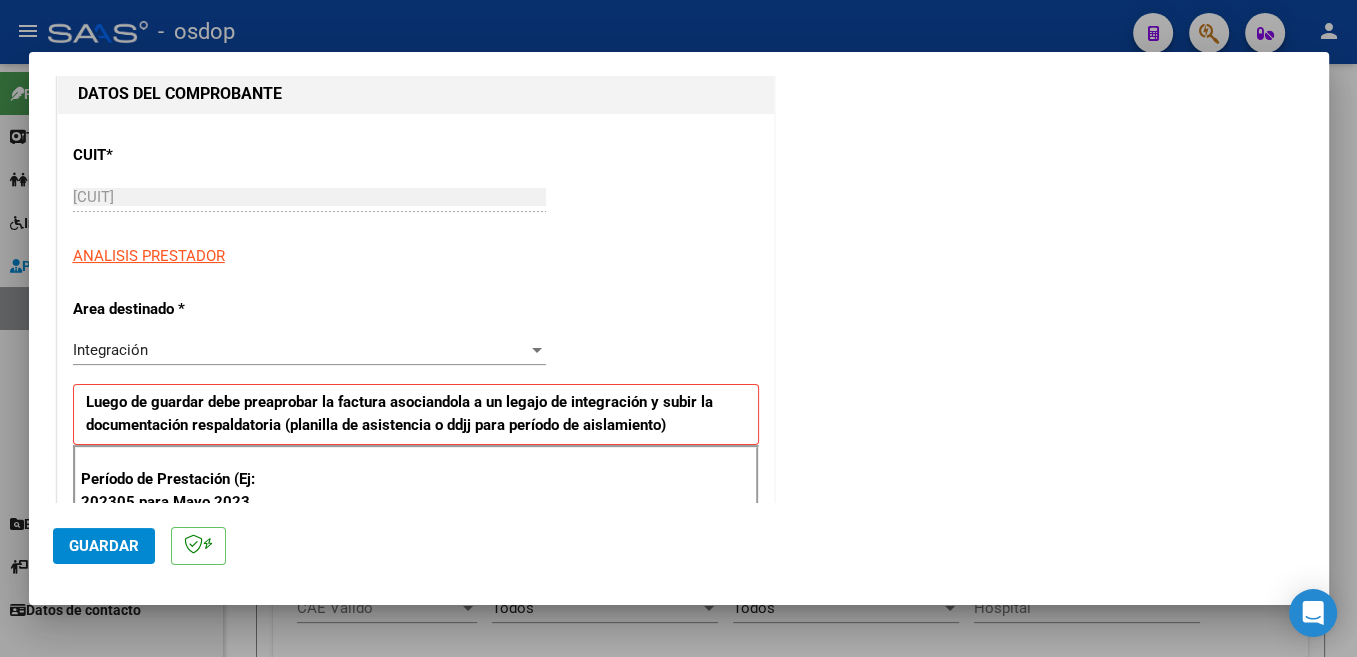 scroll, scrollTop: 424, scrollLeft: 0, axis: vertical 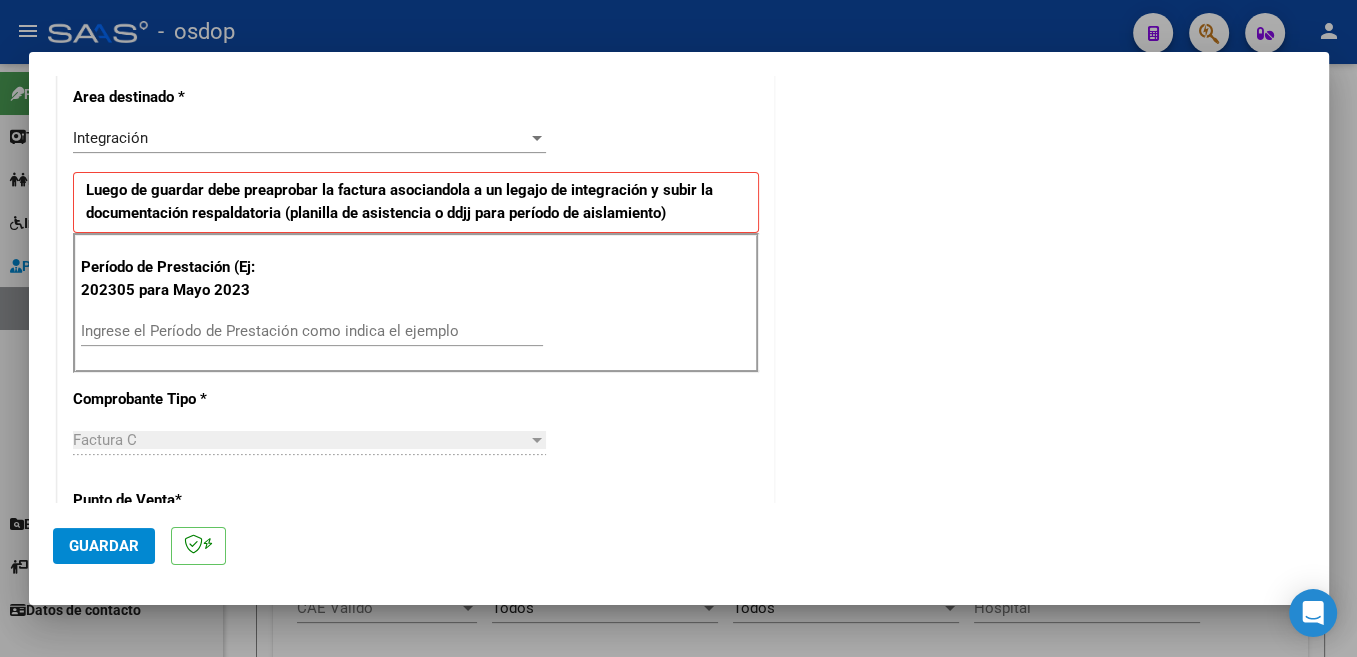 click on "Ingrese el Período de Prestación como indica el ejemplo" at bounding box center [312, 331] 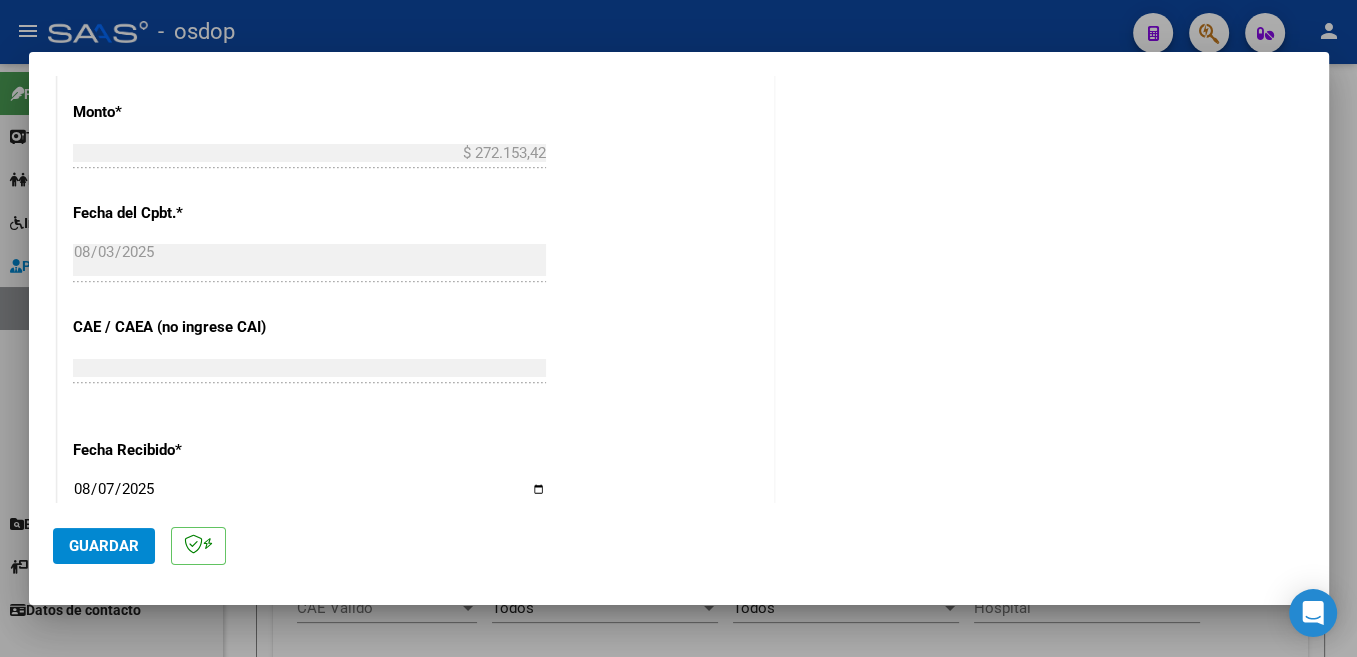 scroll, scrollTop: 1370, scrollLeft: 0, axis: vertical 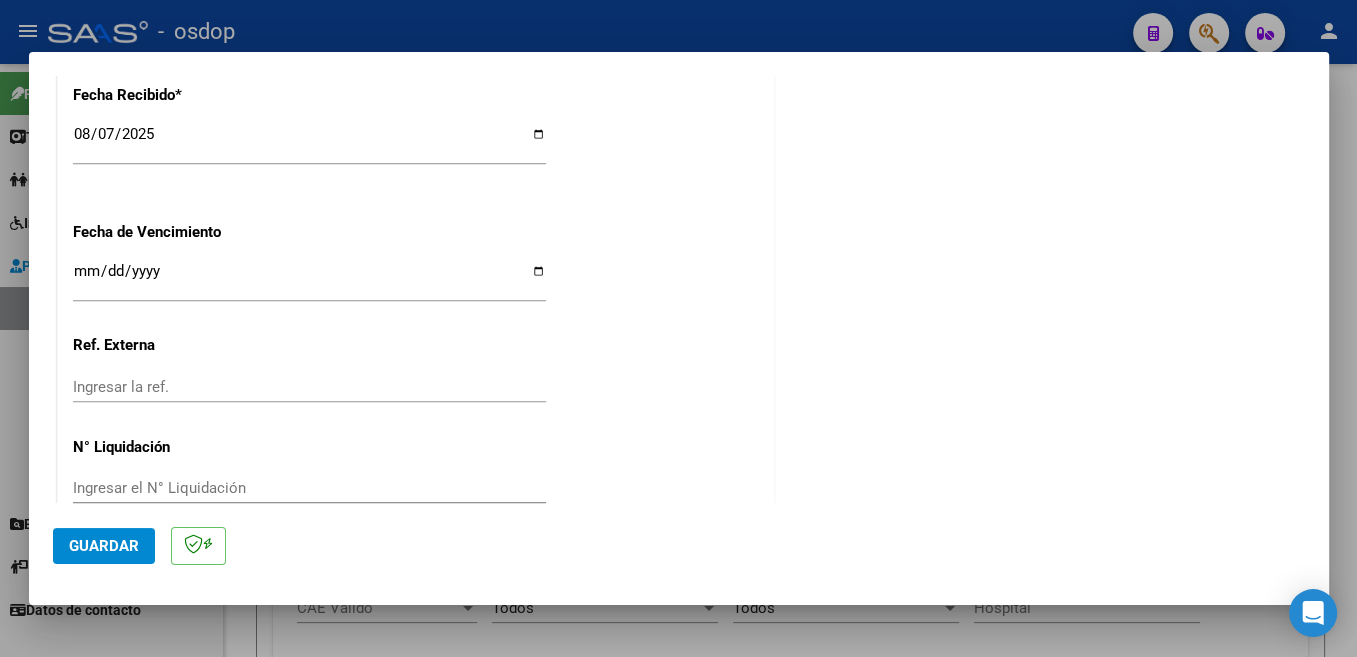 type on "202507" 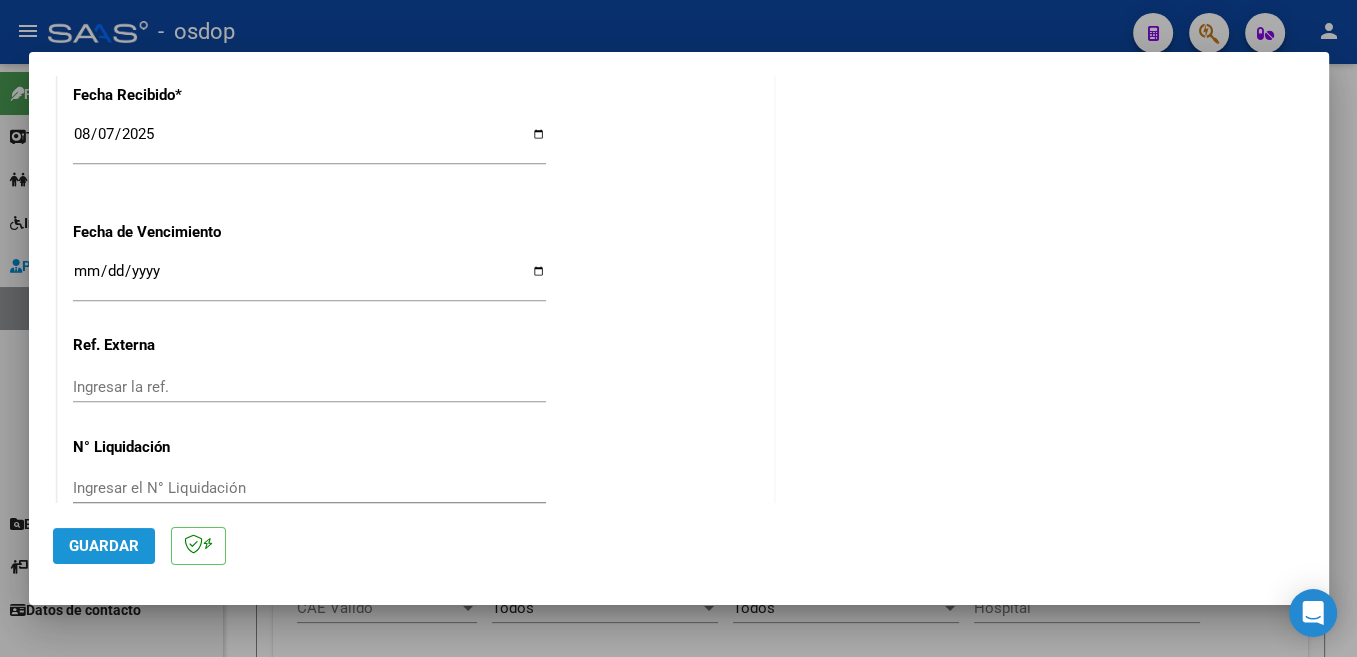click on "Guardar" 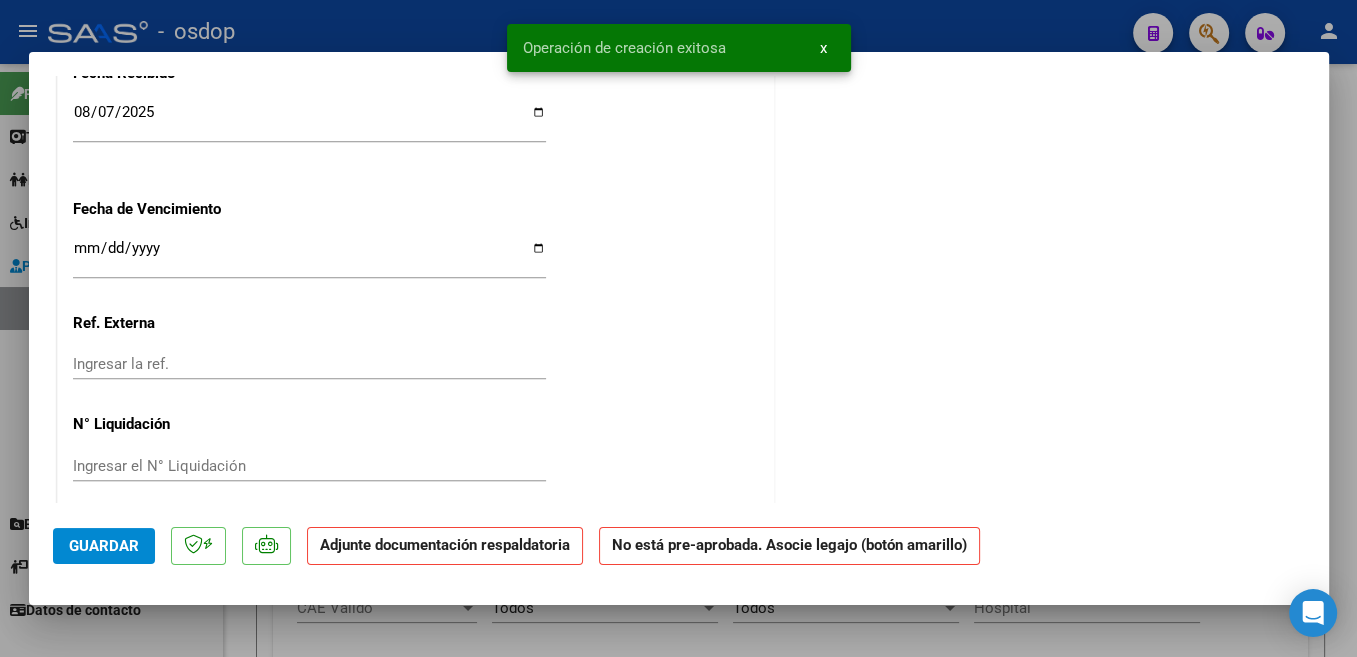 scroll, scrollTop: 0, scrollLeft: 0, axis: both 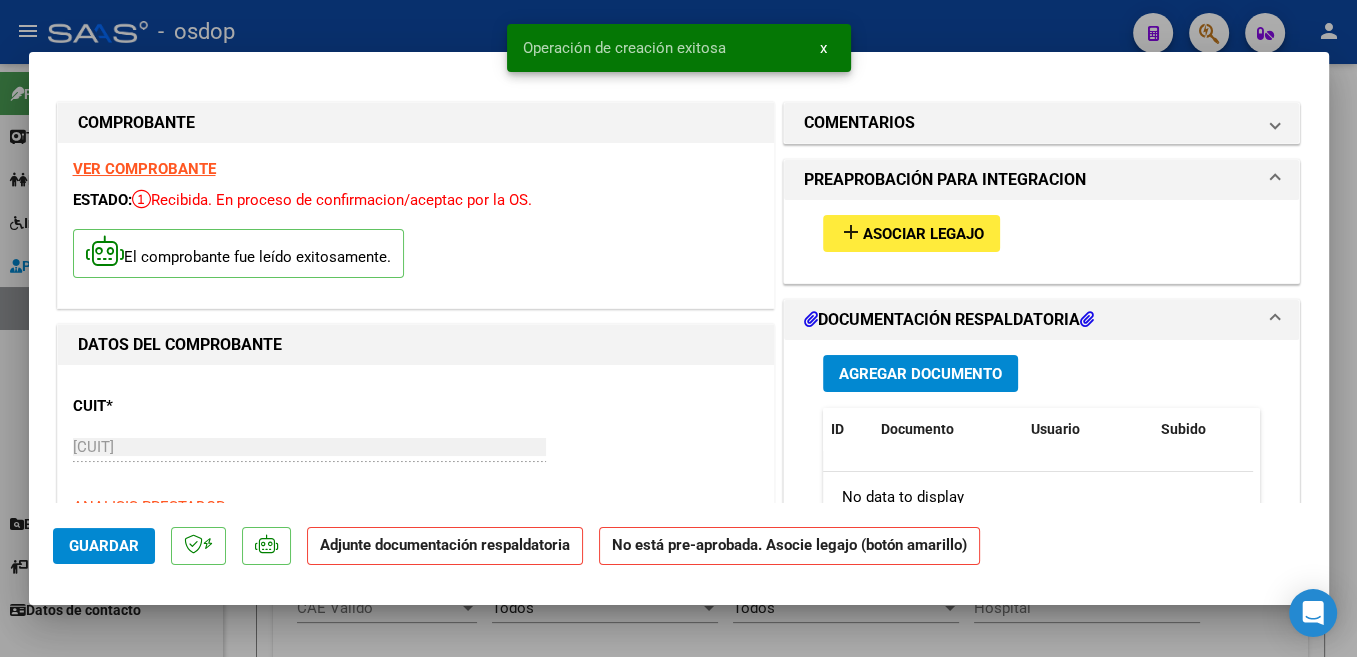 click on "add Asociar Legajo" at bounding box center (911, 233) 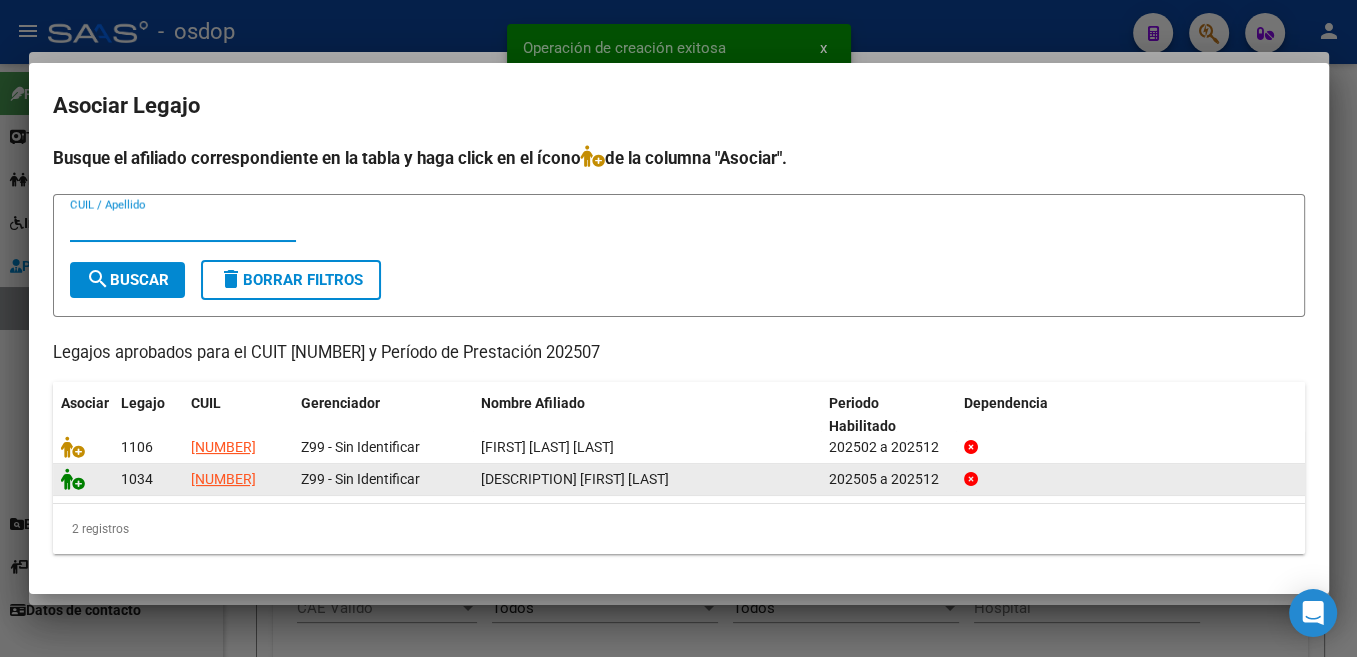 click 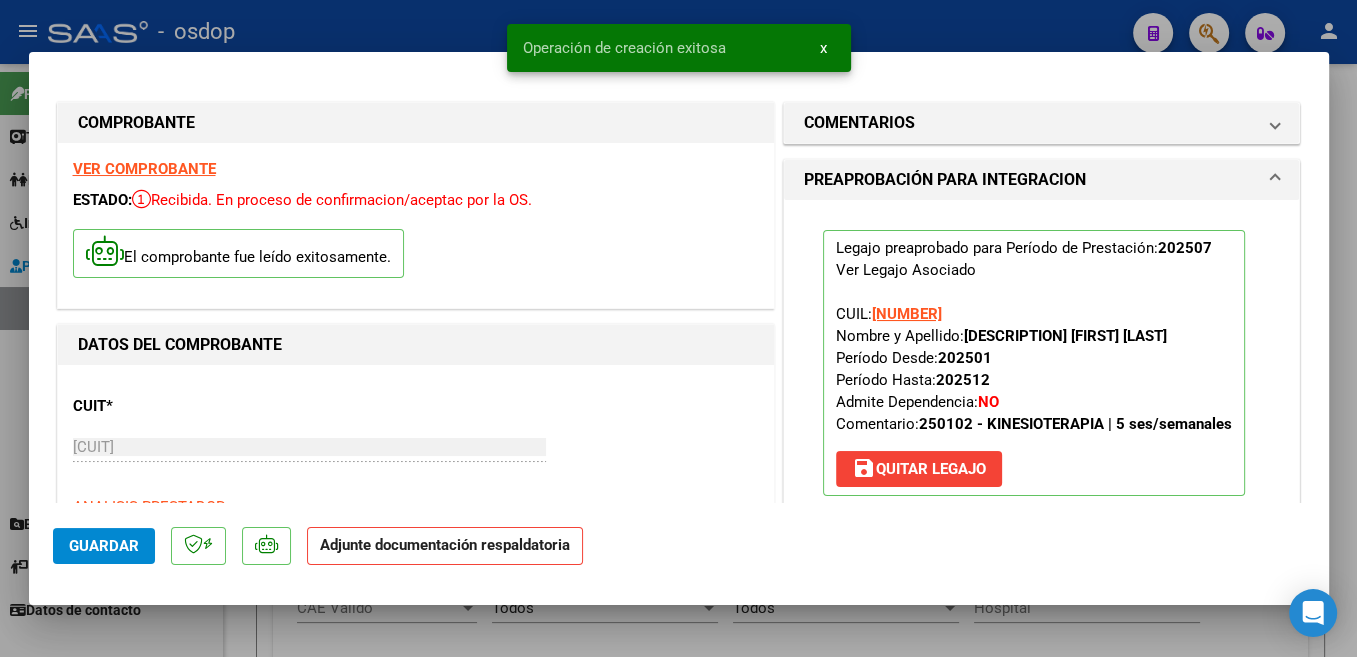 scroll, scrollTop: 424, scrollLeft: 0, axis: vertical 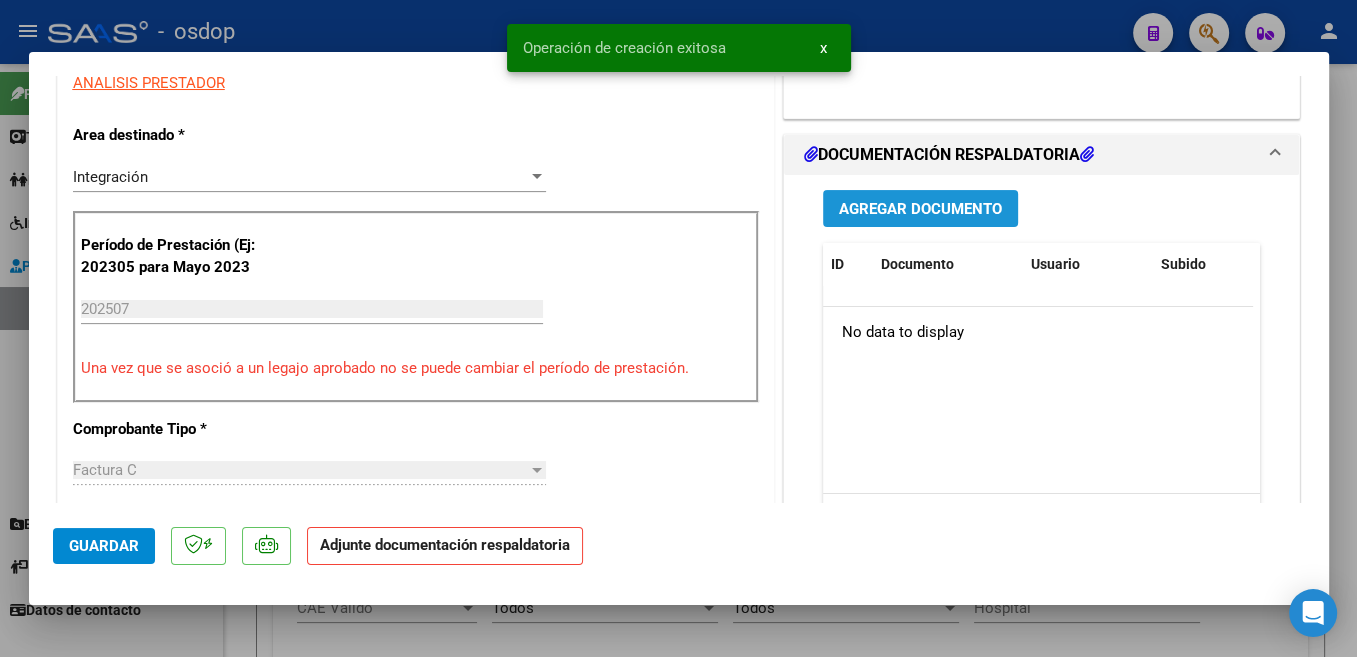 click on "Agregar Documento" at bounding box center (920, 209) 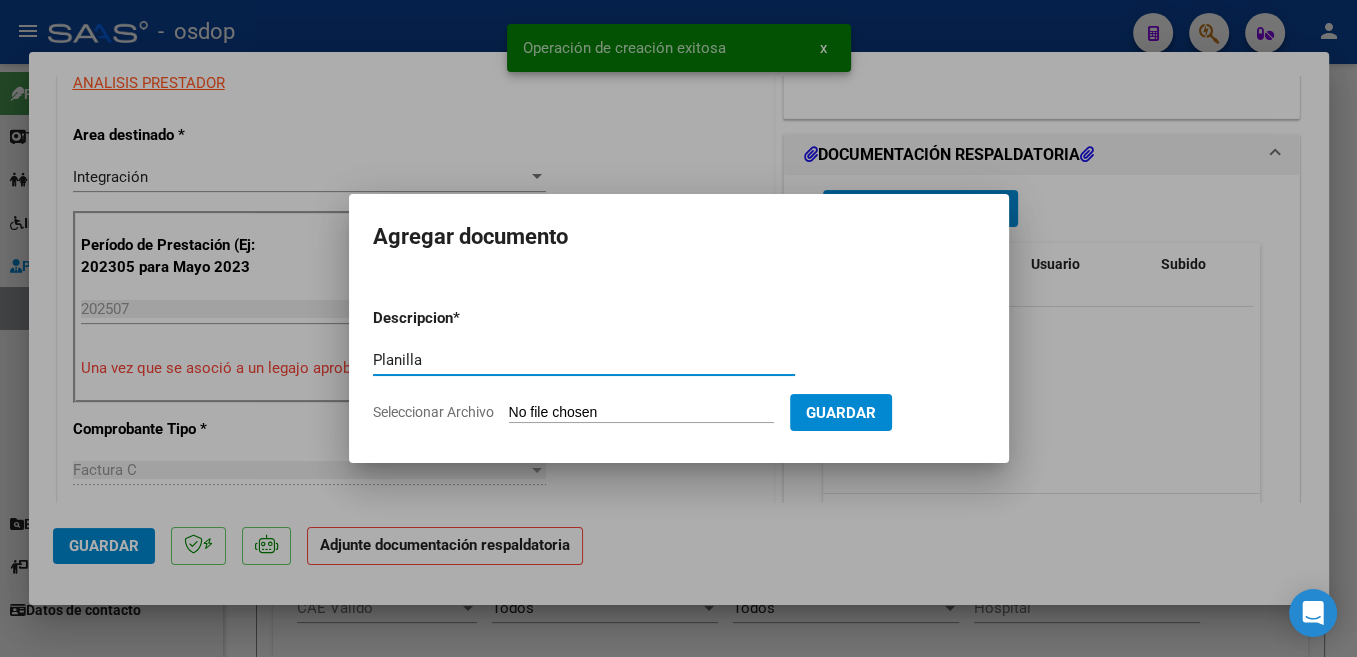 type on "Planilla" 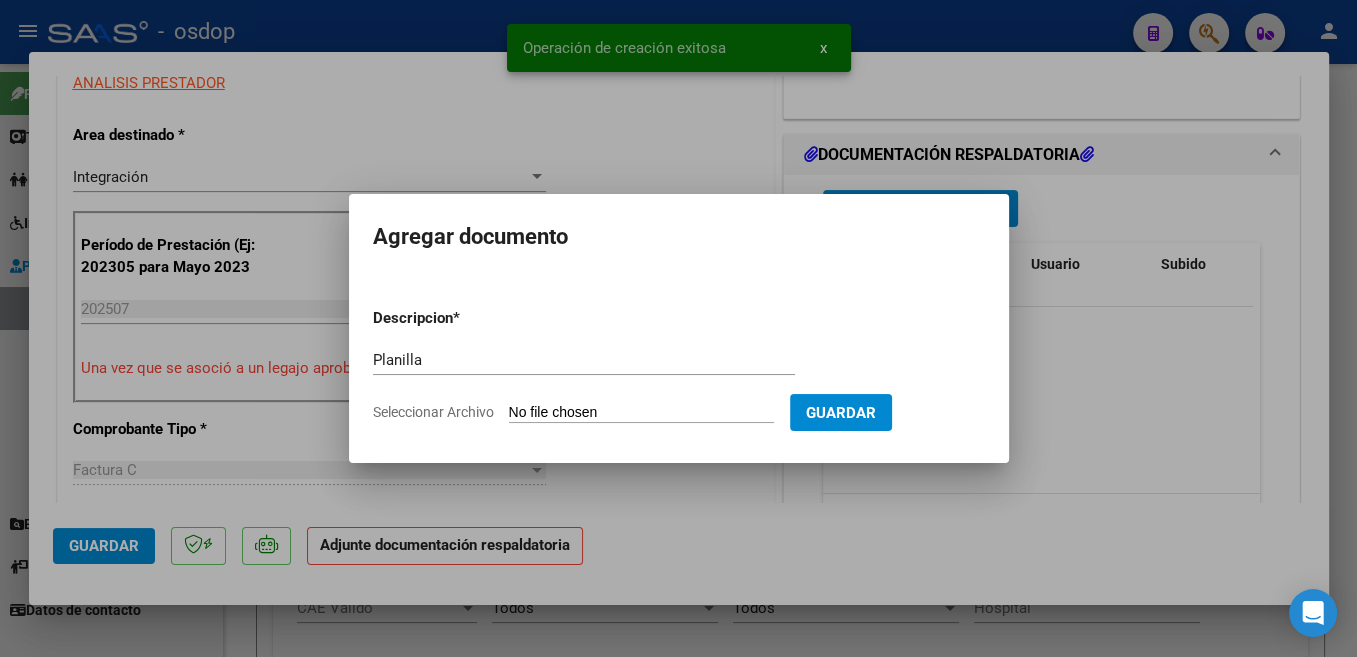 click on "Seleccionar Archivo" at bounding box center (641, 413) 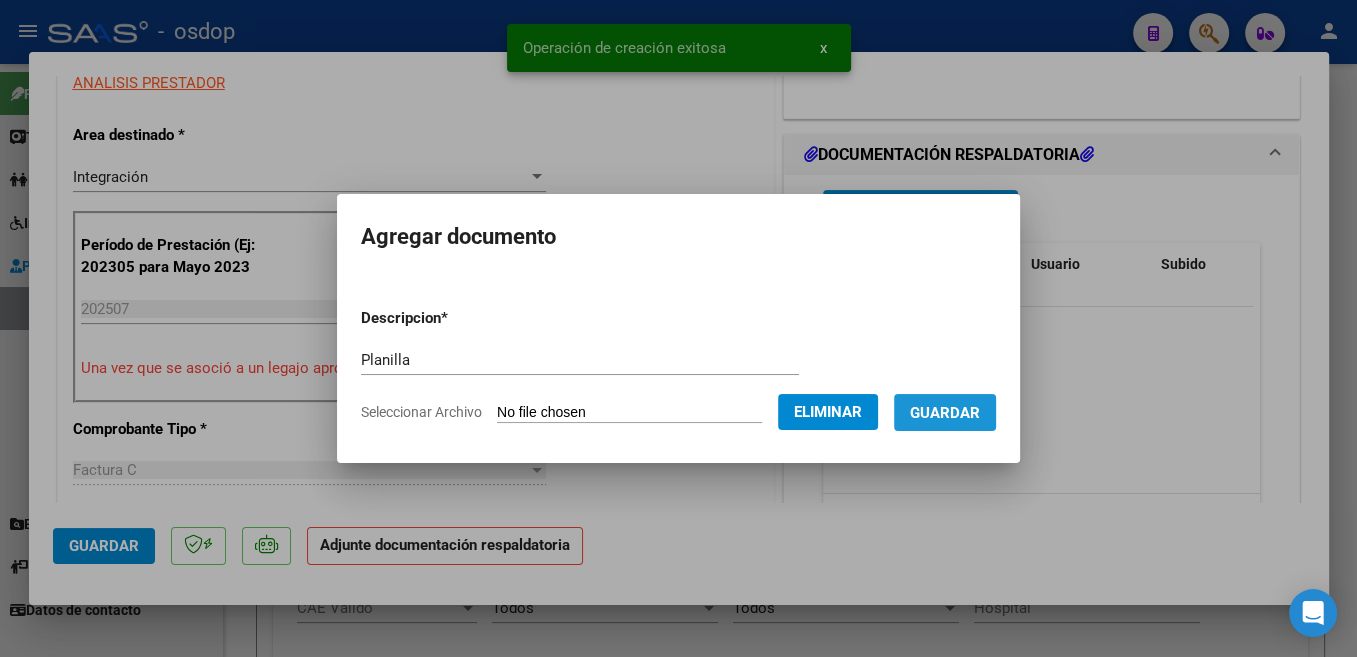 click on "Guardar" at bounding box center (945, 413) 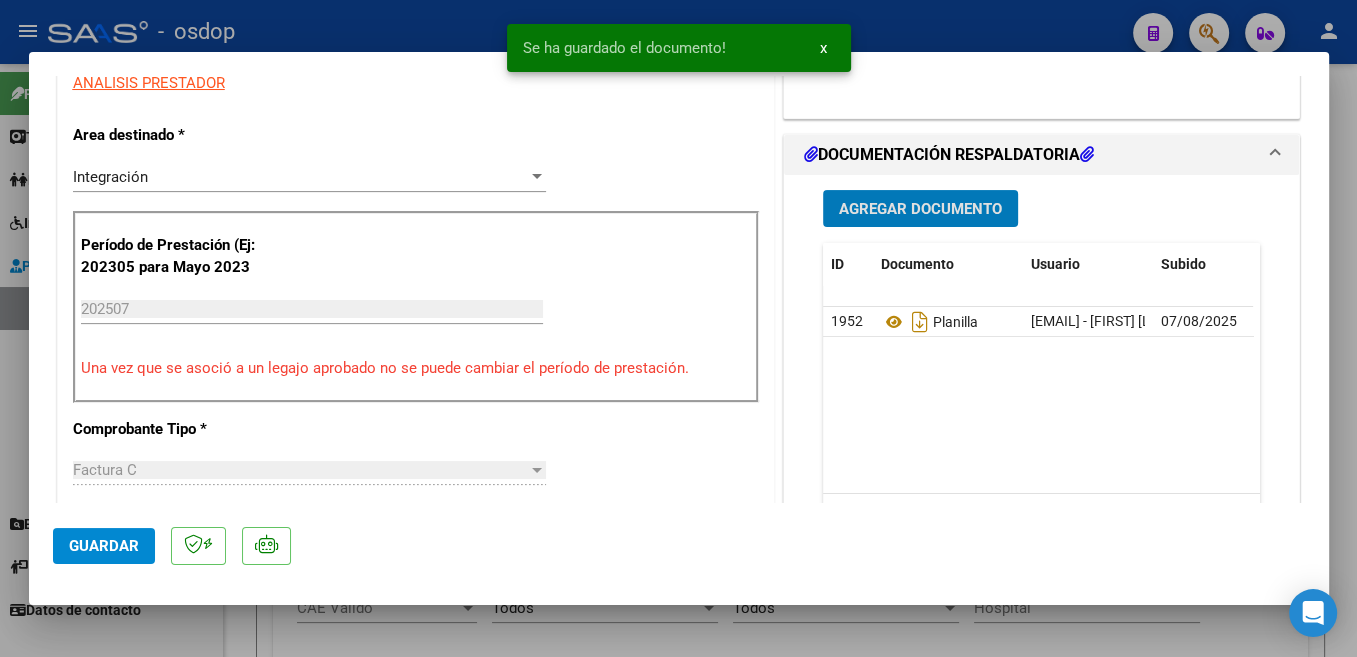 click on "Guardar" 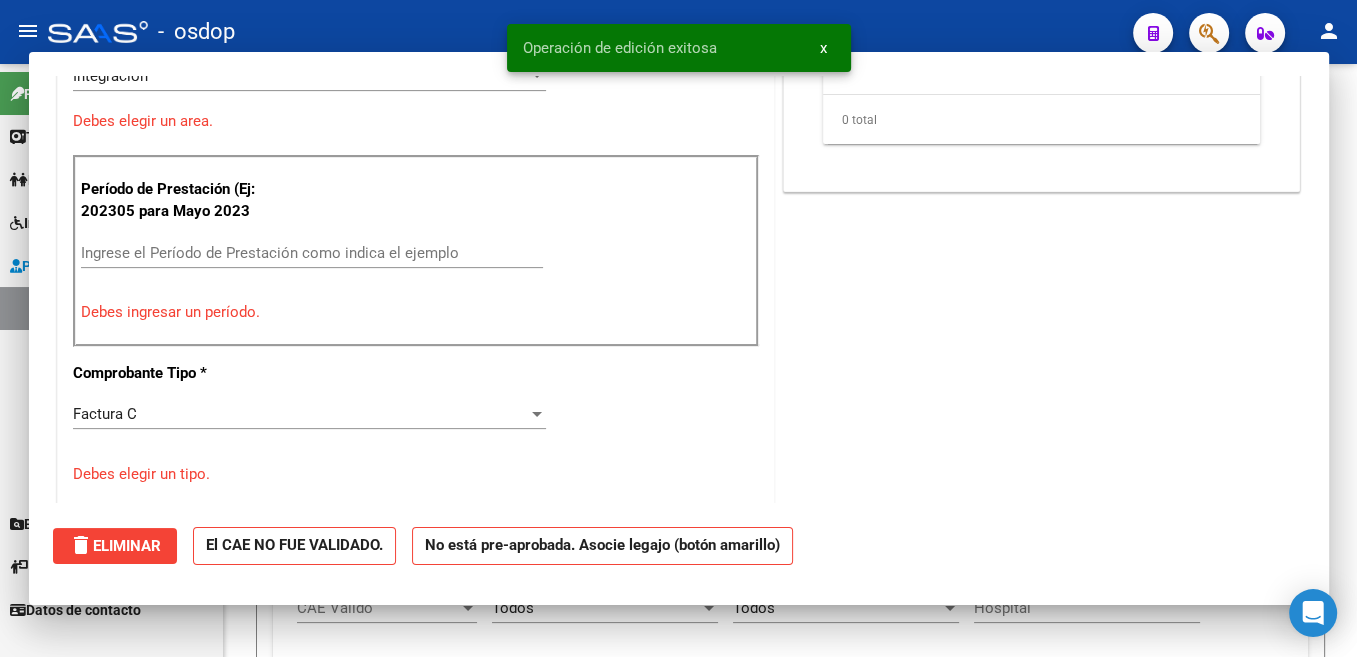scroll, scrollTop: 0, scrollLeft: 0, axis: both 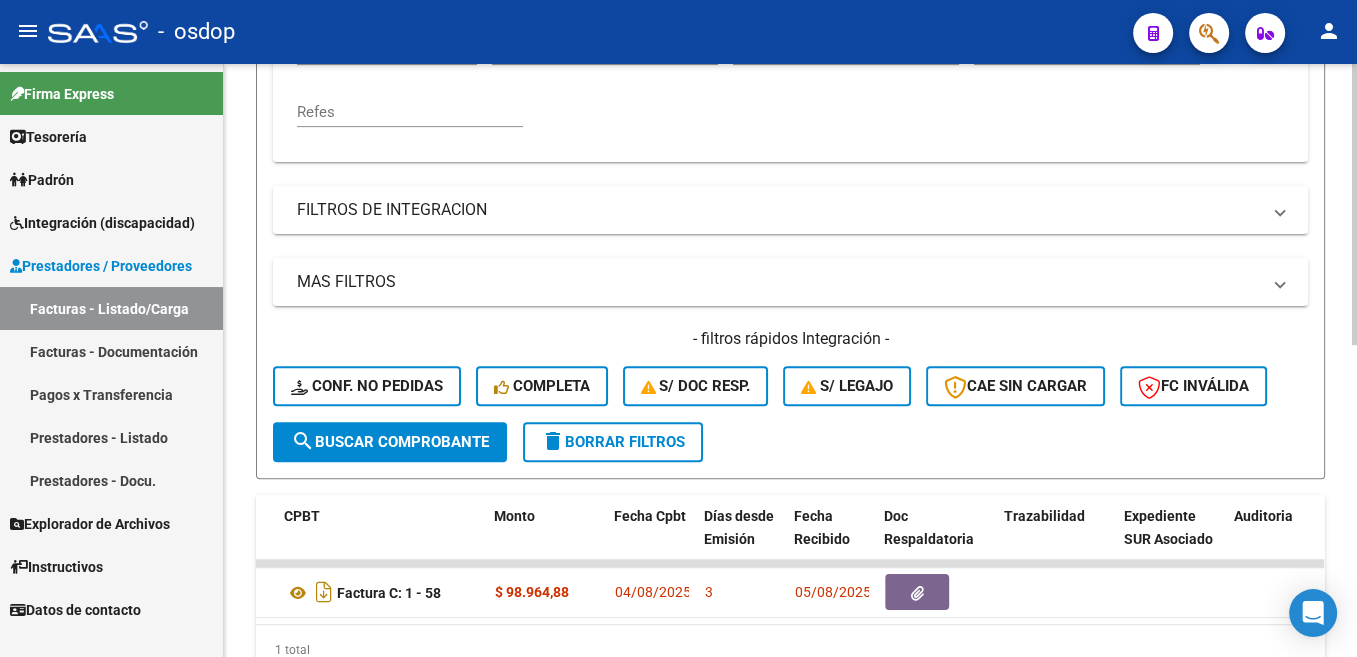 click on "delete  Borrar Filtros" 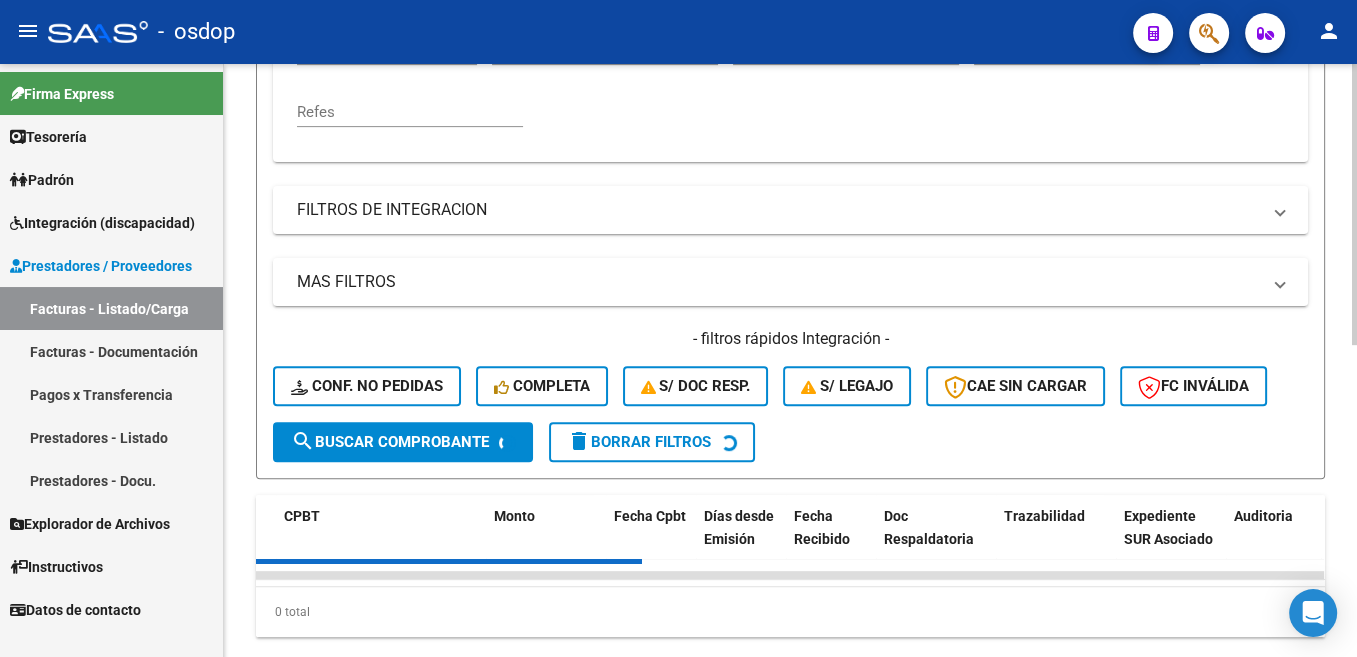 type 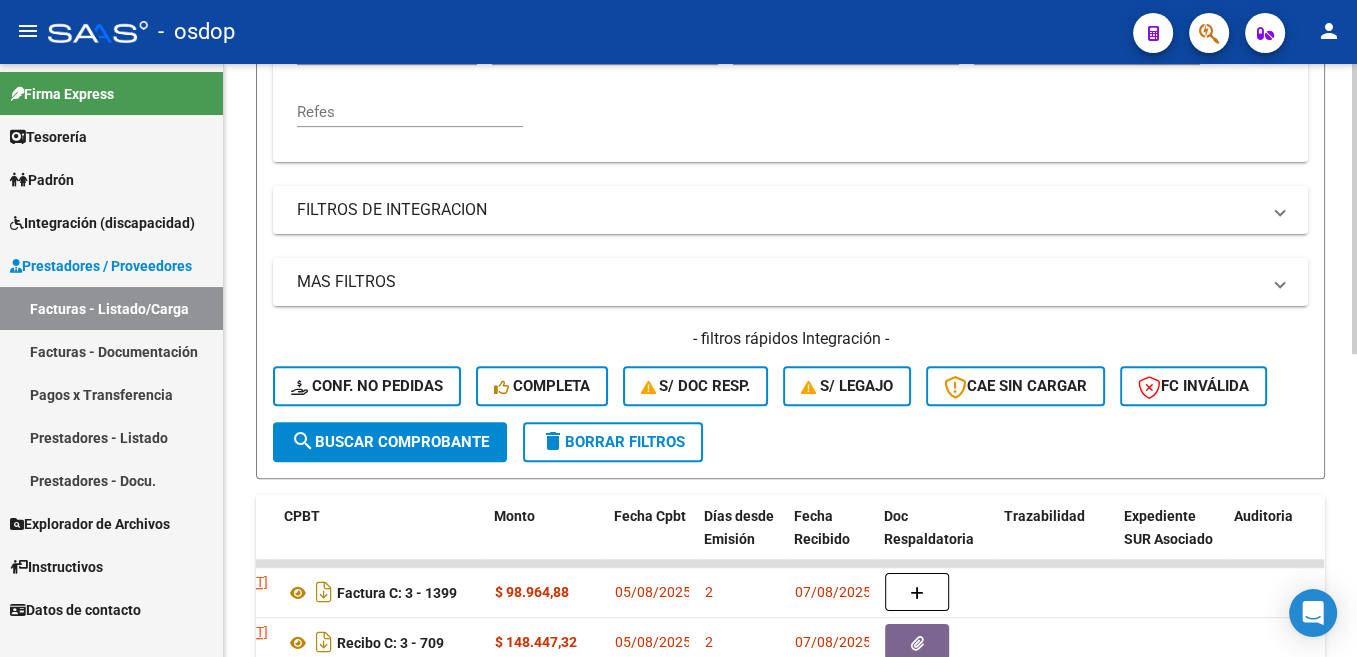 scroll, scrollTop: 0, scrollLeft: 682, axis: horizontal 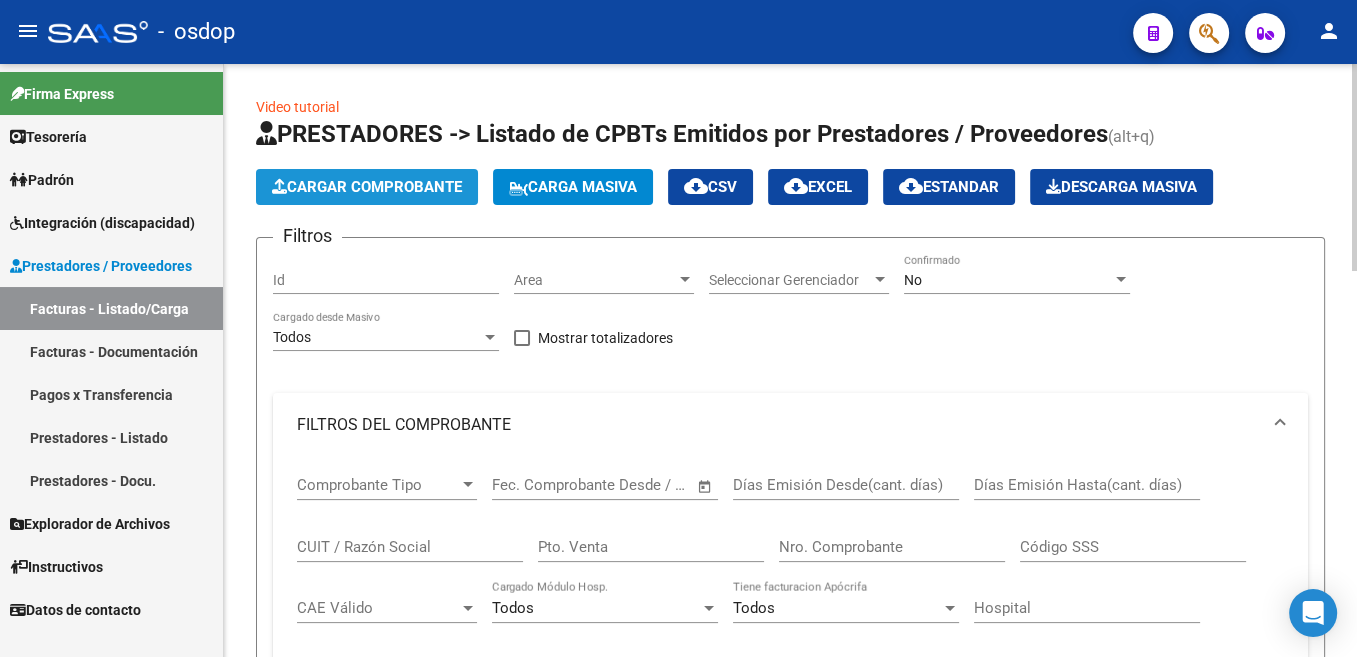 click on "Cargar Comprobante" 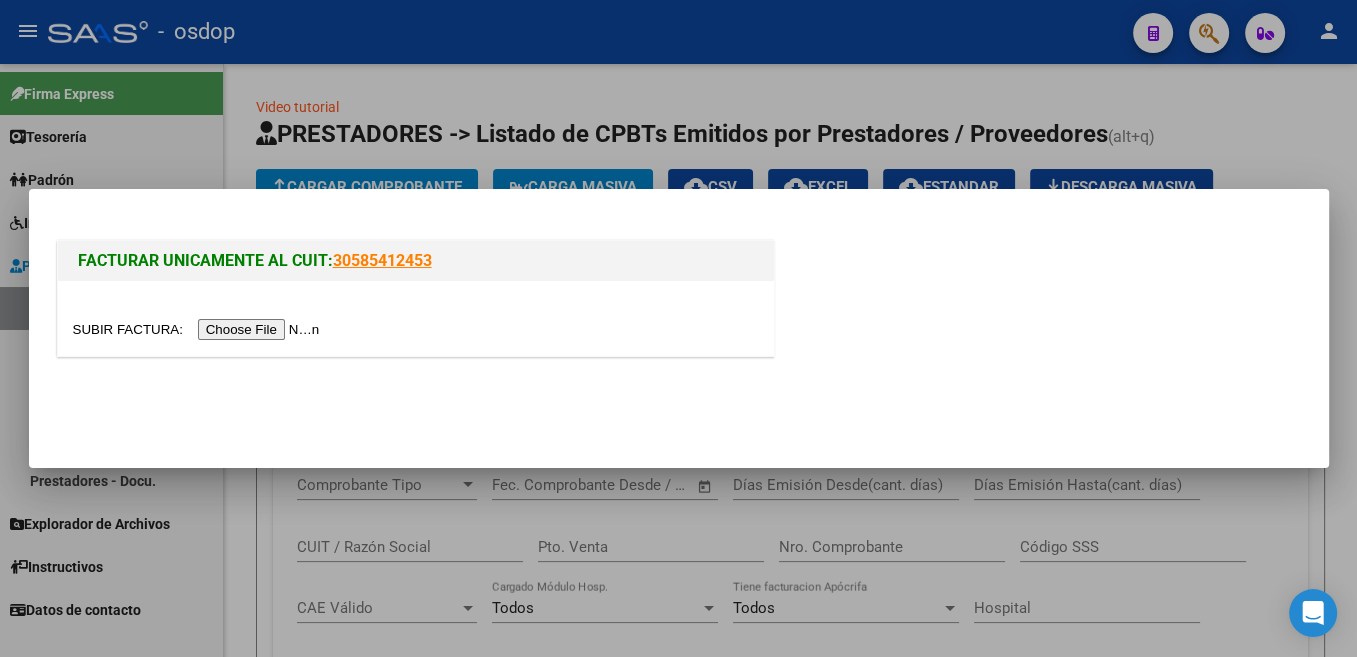 click at bounding box center (199, 329) 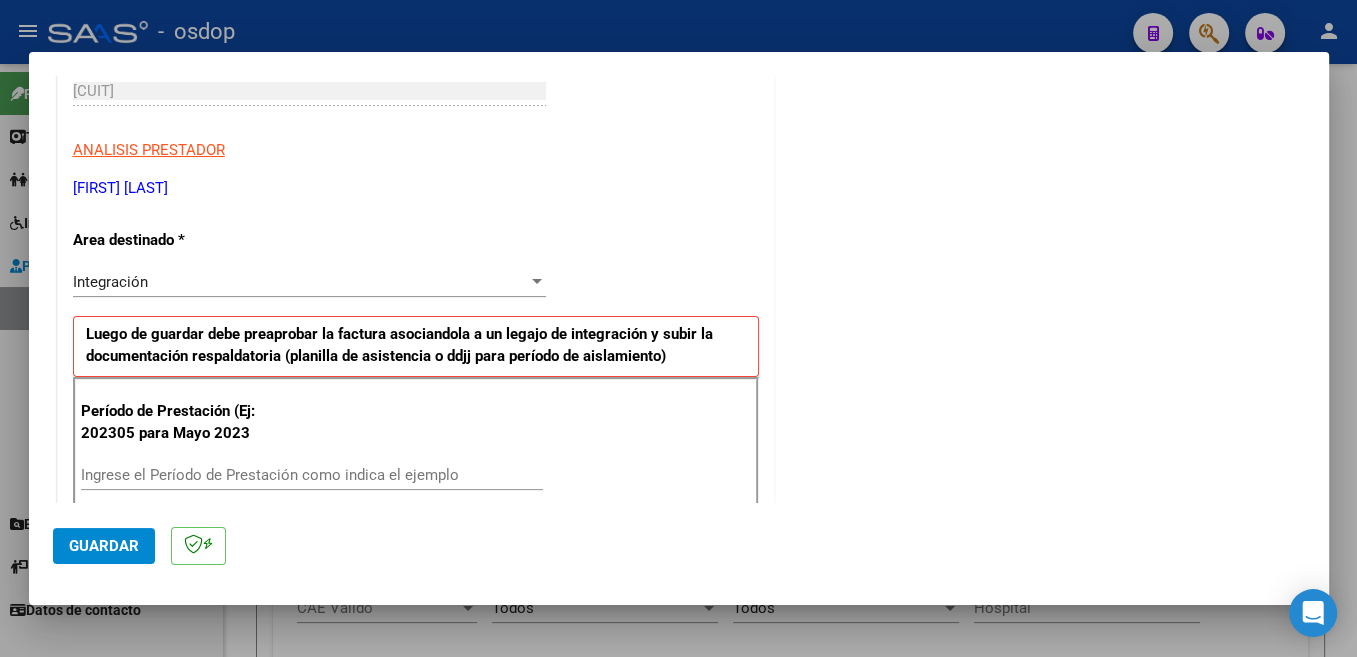 scroll, scrollTop: 424, scrollLeft: 0, axis: vertical 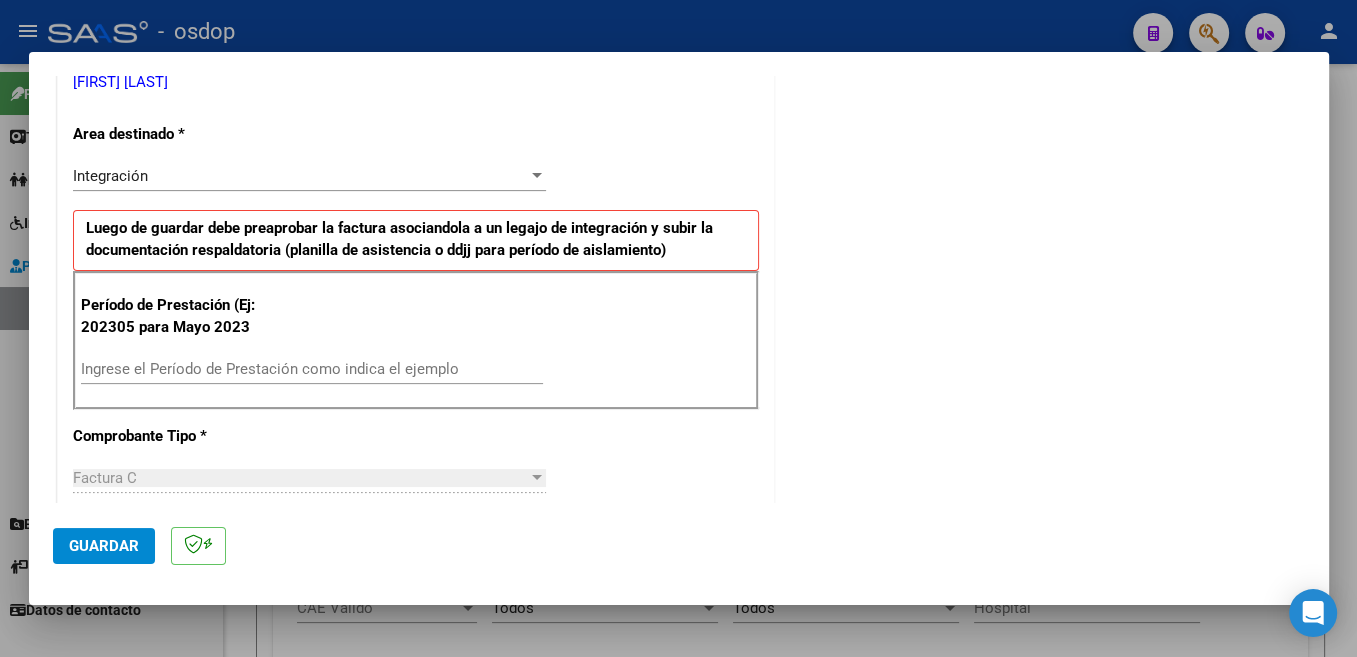 click on "Ingrese el Período de Prestación como indica el ejemplo" at bounding box center (312, 369) 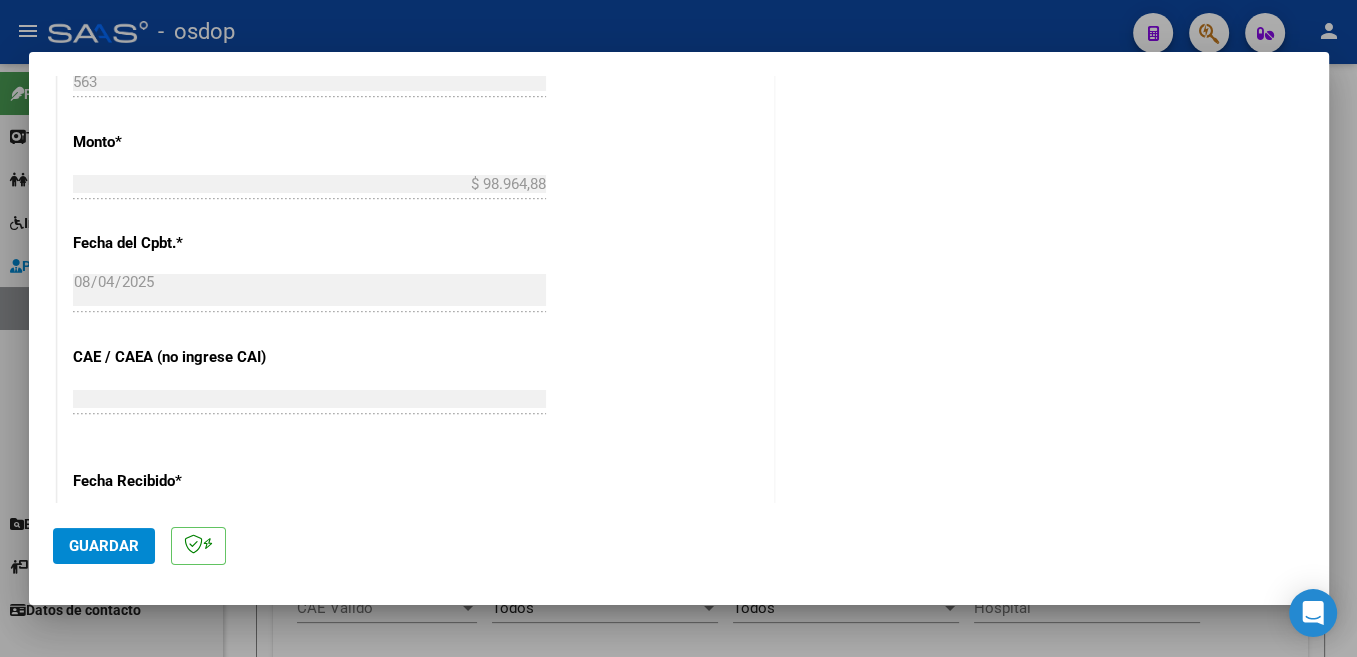 scroll, scrollTop: 1060, scrollLeft: 0, axis: vertical 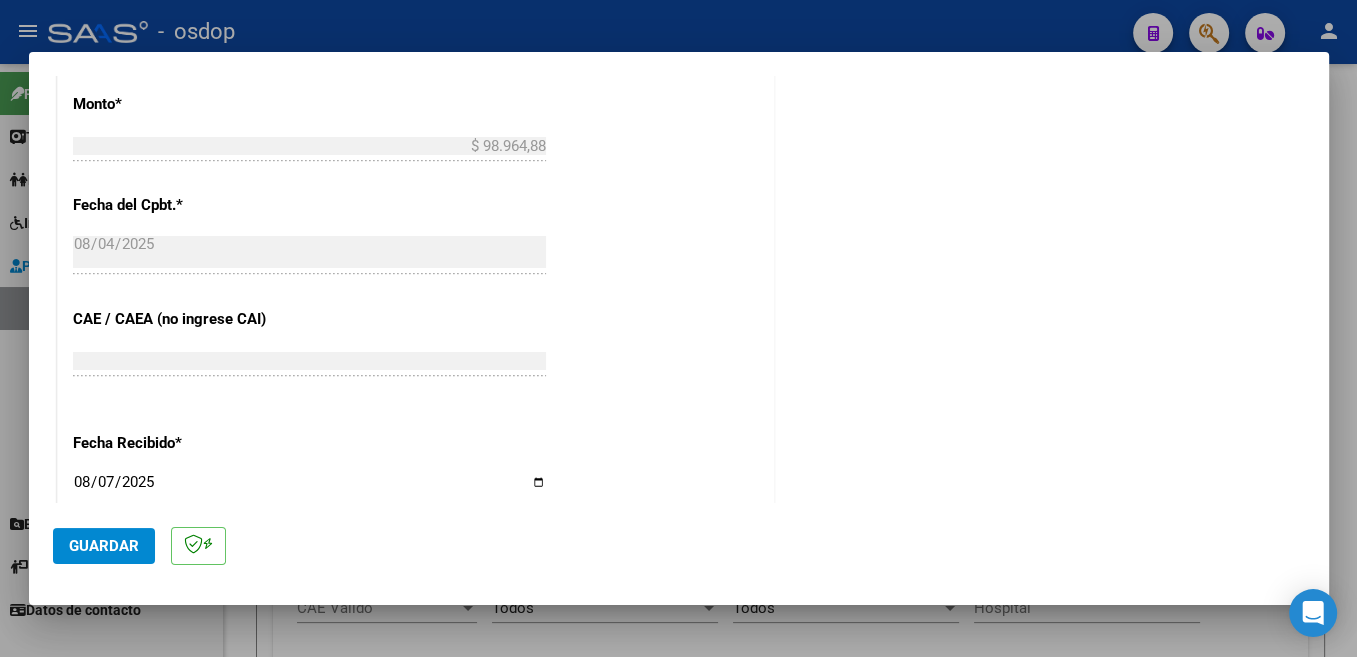 type on "202507" 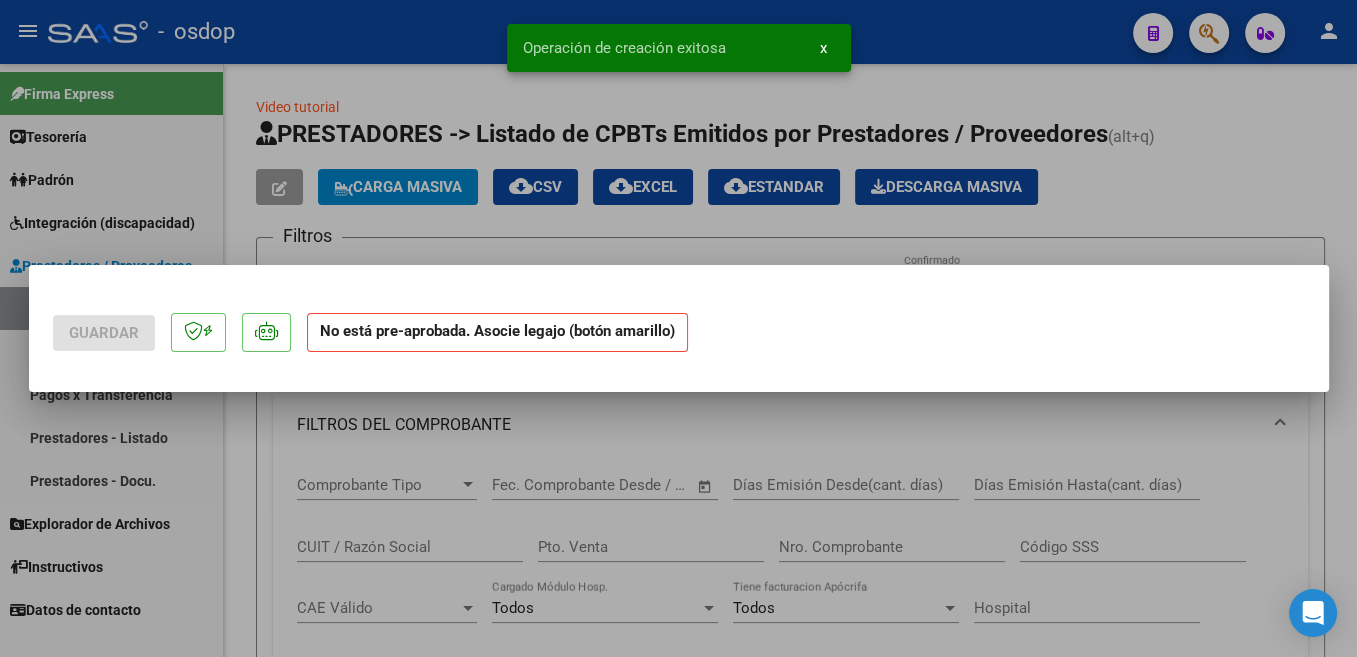 scroll, scrollTop: 0, scrollLeft: 0, axis: both 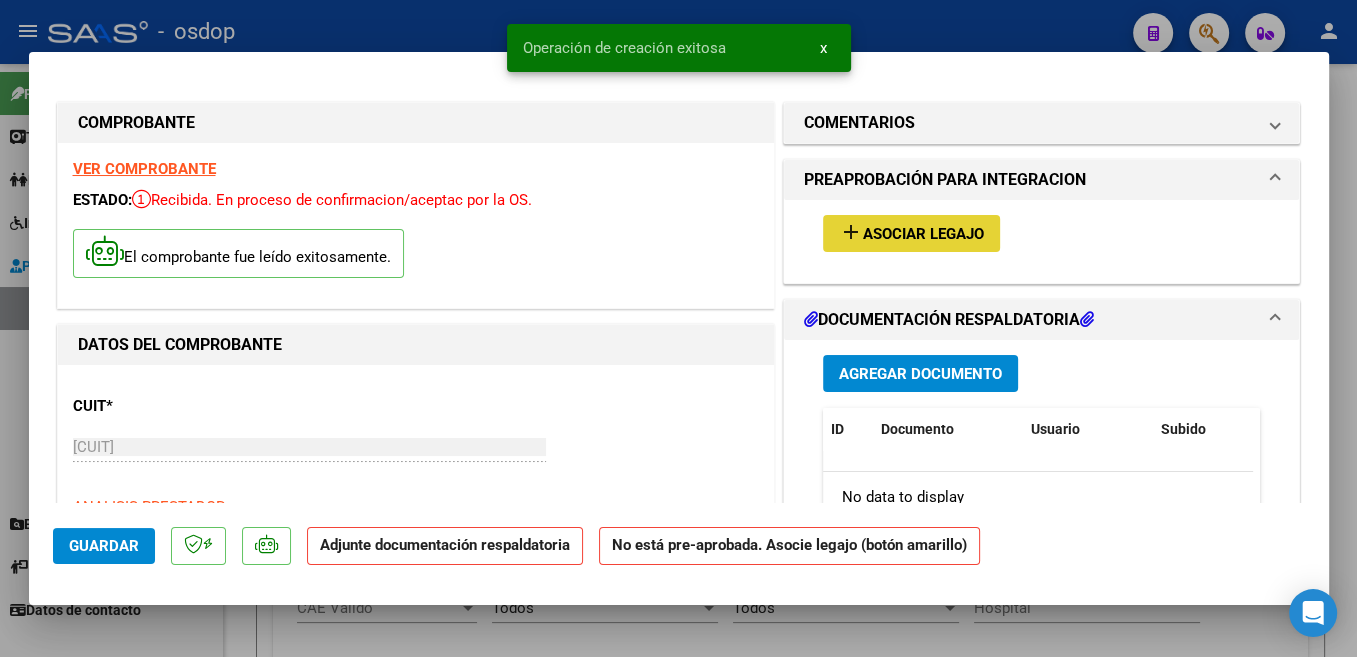 click on "Asociar Legajo" at bounding box center [923, 234] 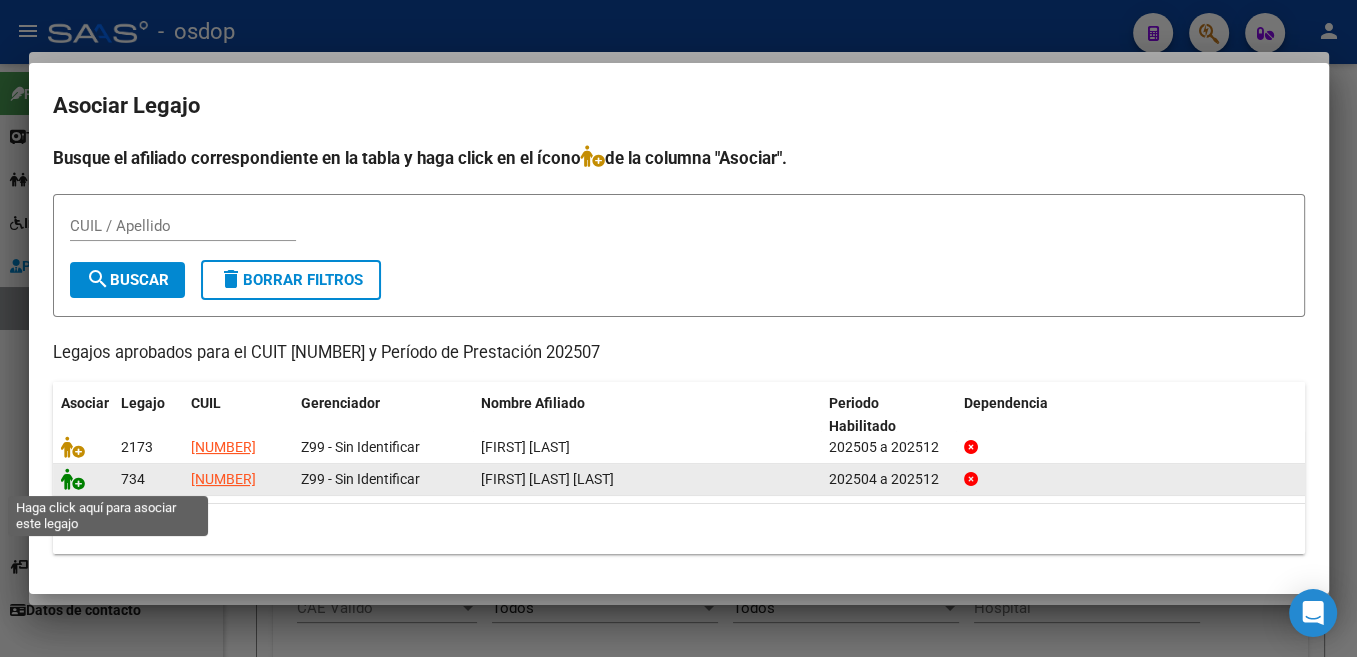 click 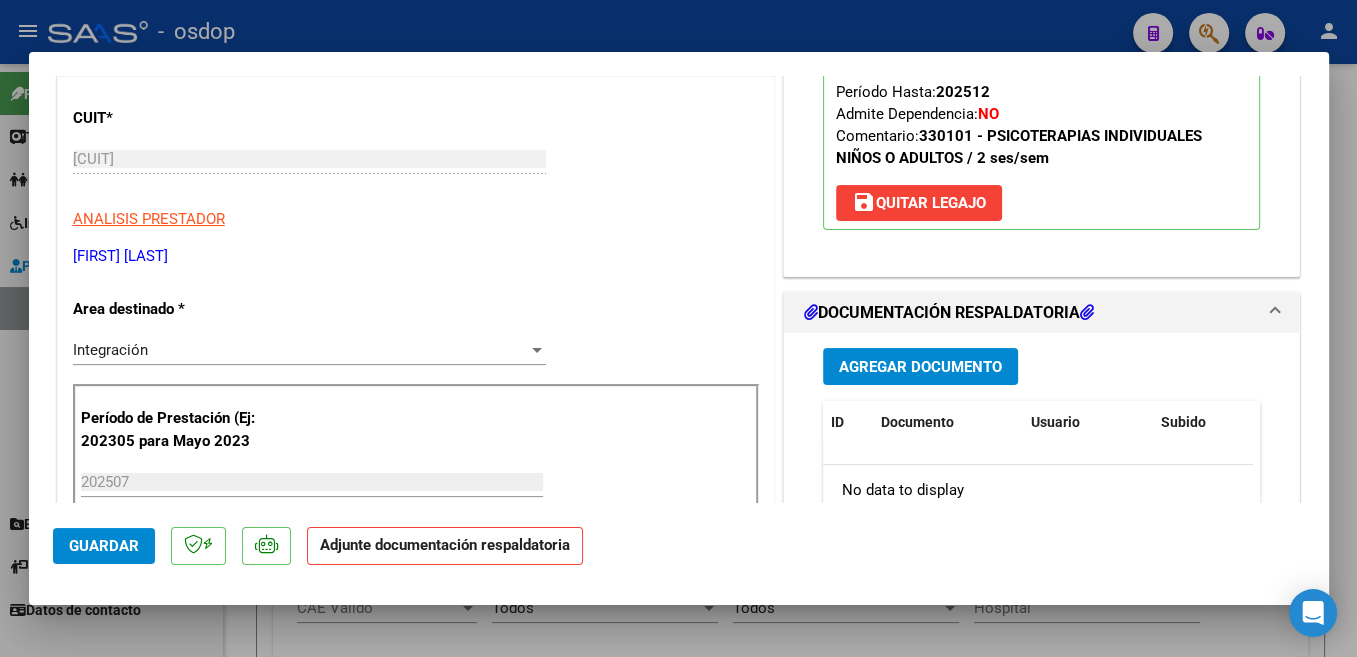 scroll, scrollTop: 318, scrollLeft: 0, axis: vertical 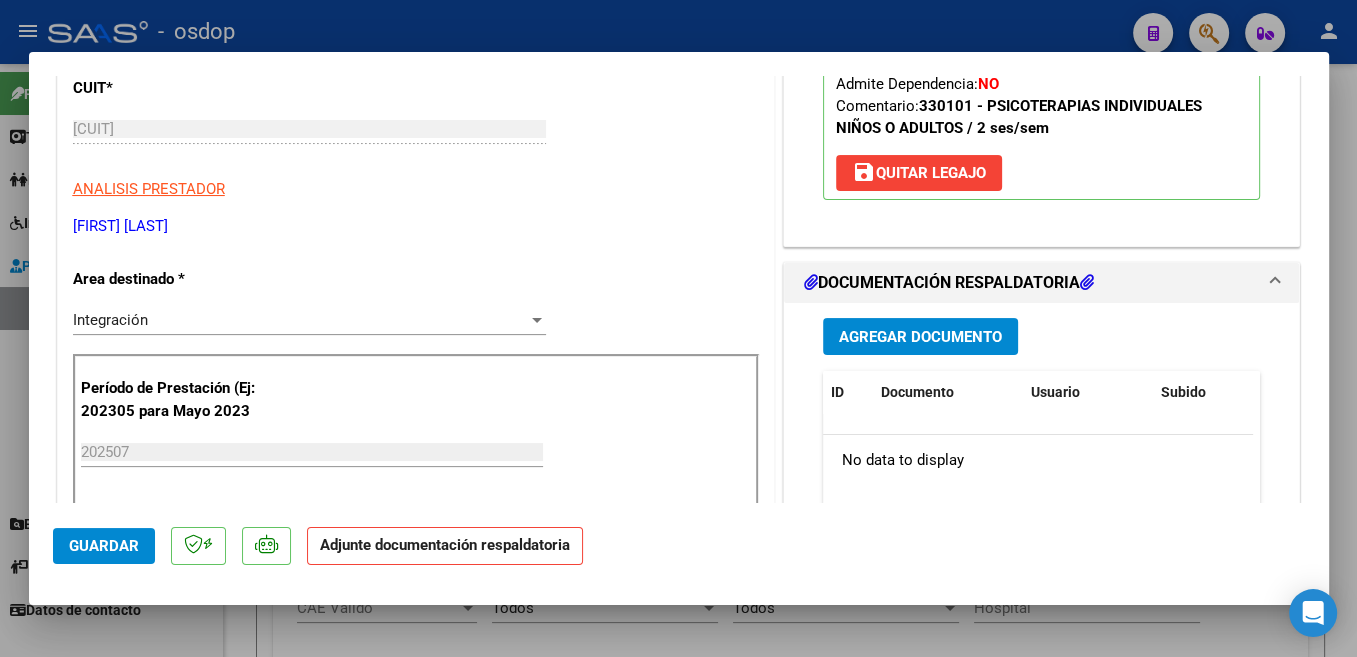 click on "Agregar Documento" at bounding box center [920, 337] 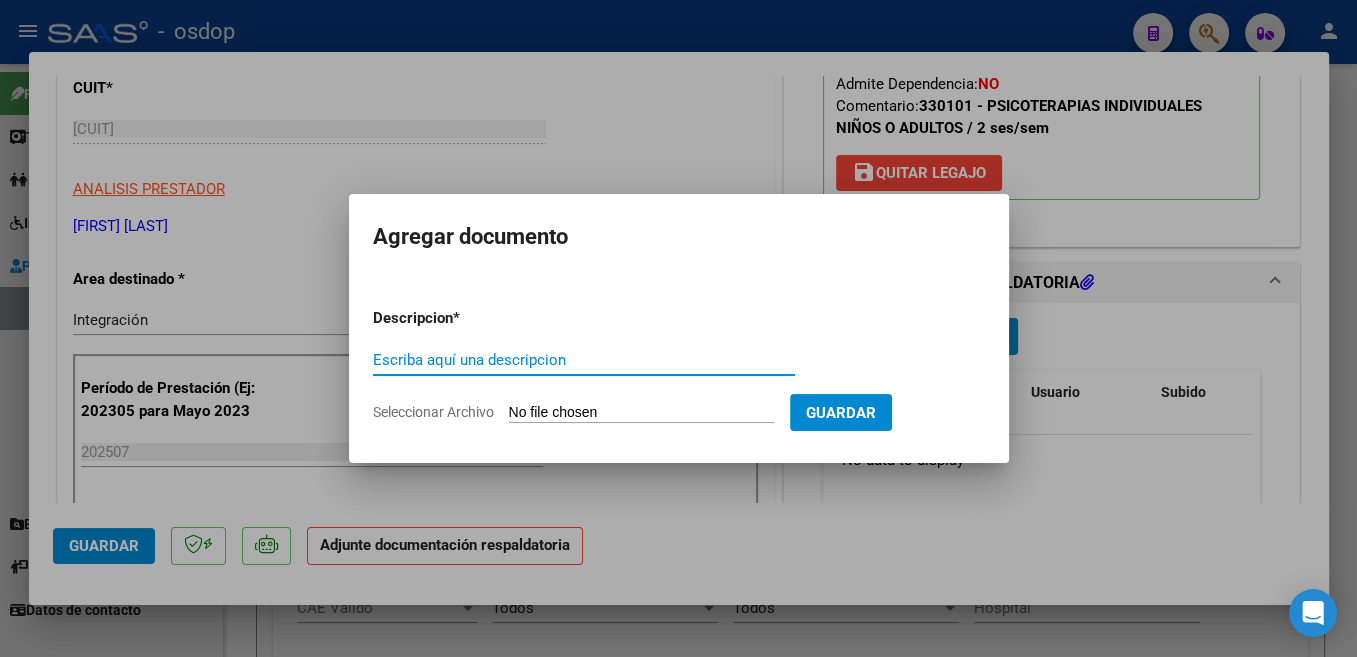 click on "Escriba aquí una descripcion" at bounding box center [584, 360] 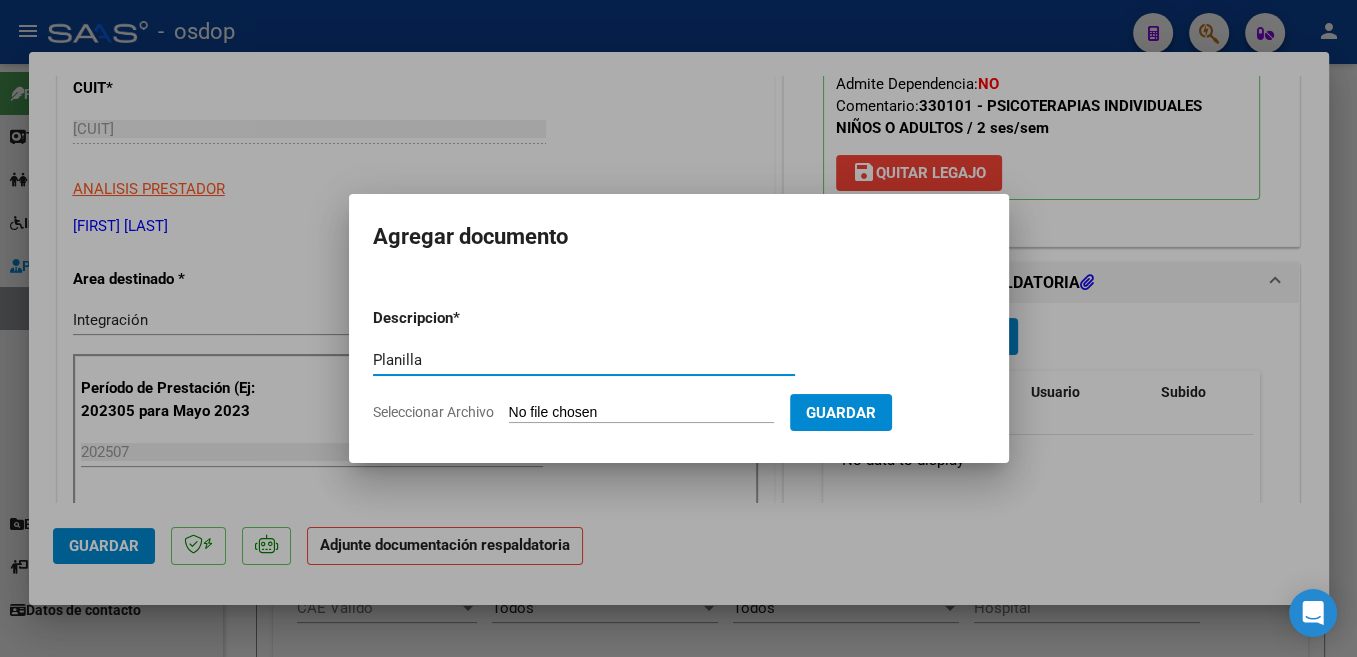 type on "Planilla" 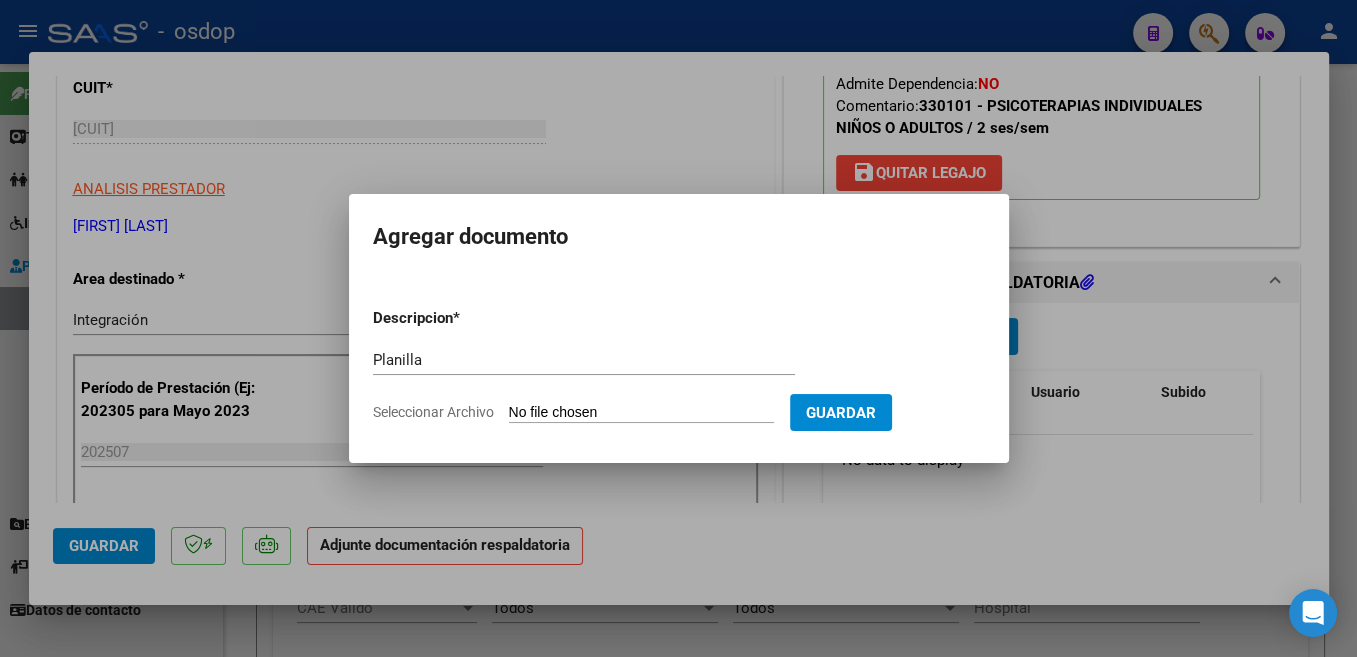 type on "C:\fakepath\asistencia [FIRST] [LAST] julio .pdf" 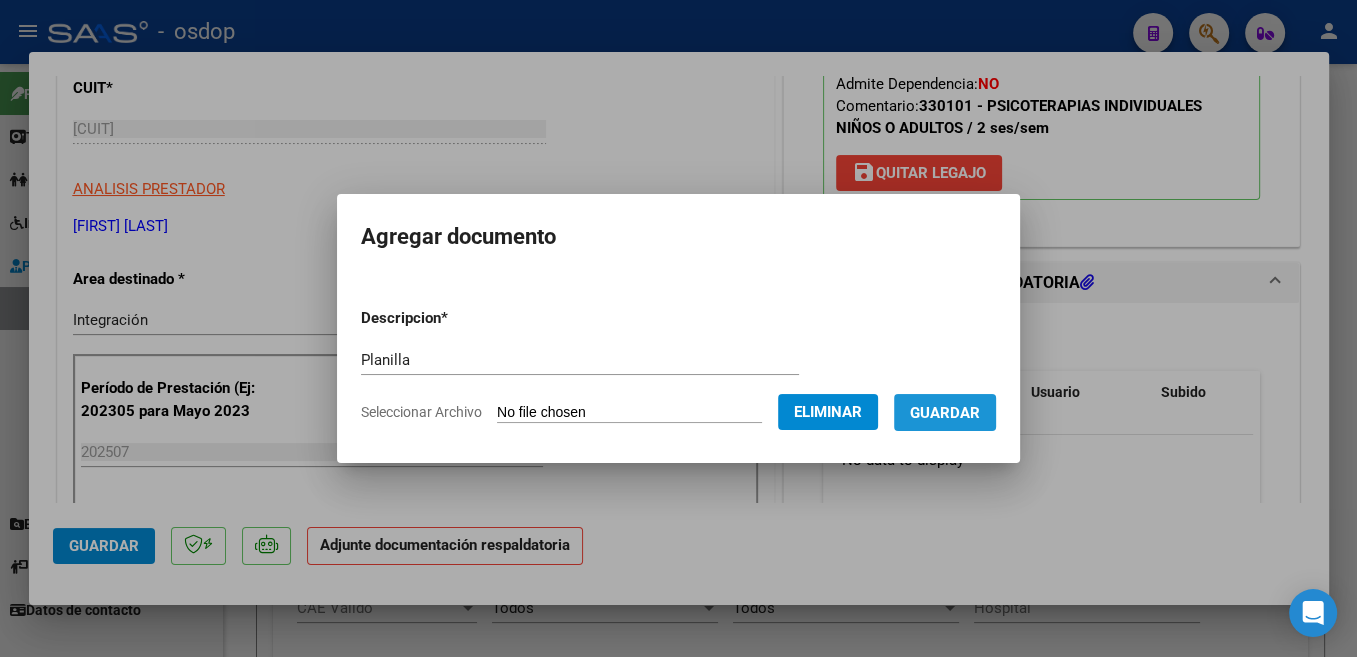 click on "Guardar" at bounding box center [945, 412] 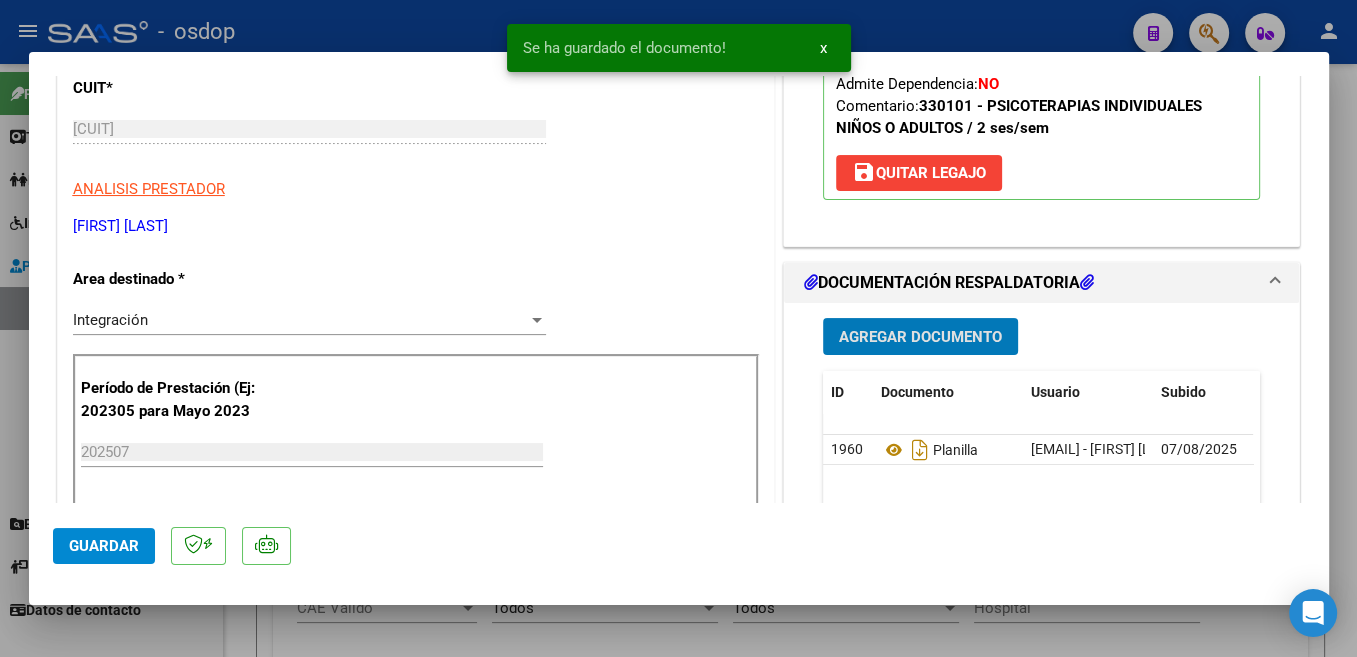 click on "Guardar" 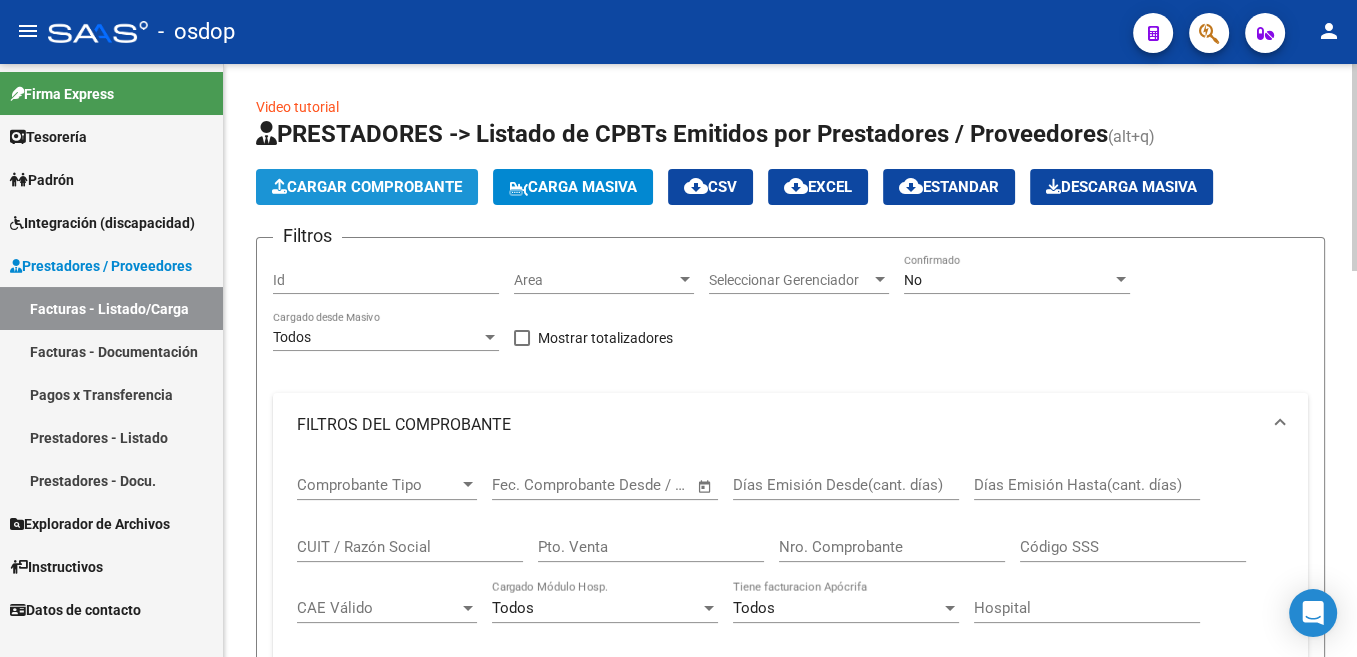 click on "Cargar Comprobante" 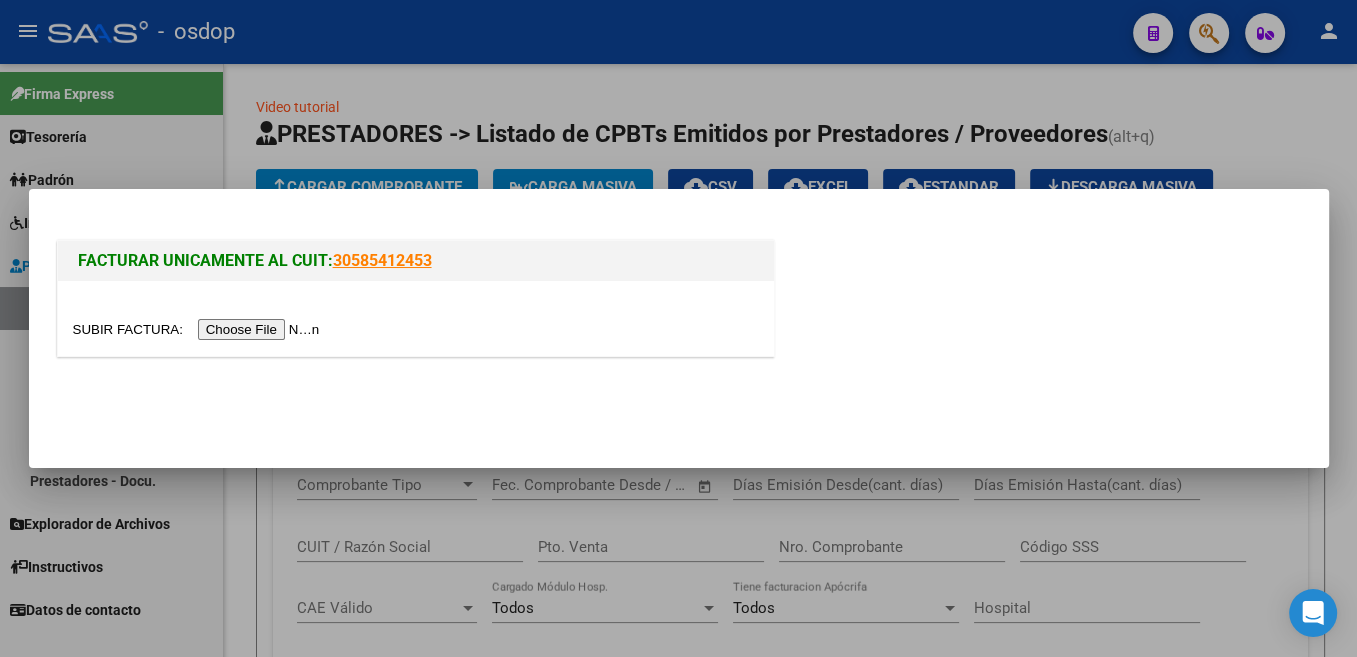 click at bounding box center (199, 329) 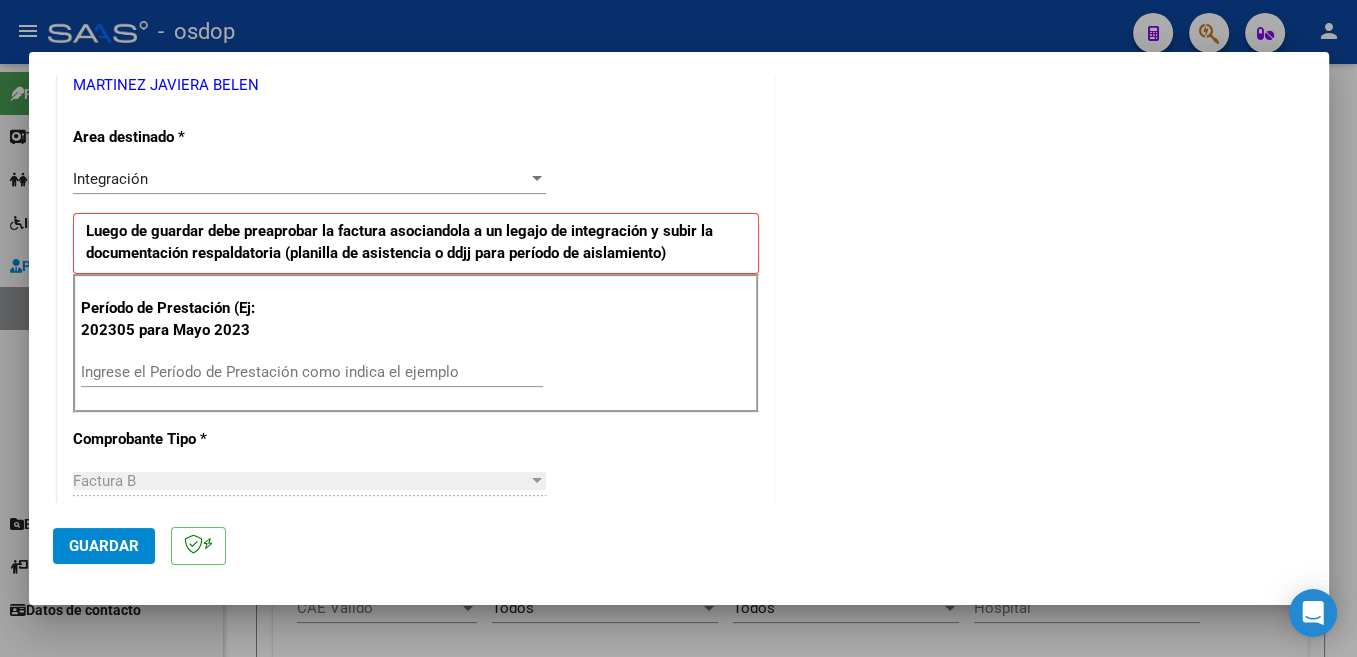 scroll, scrollTop: 424, scrollLeft: 0, axis: vertical 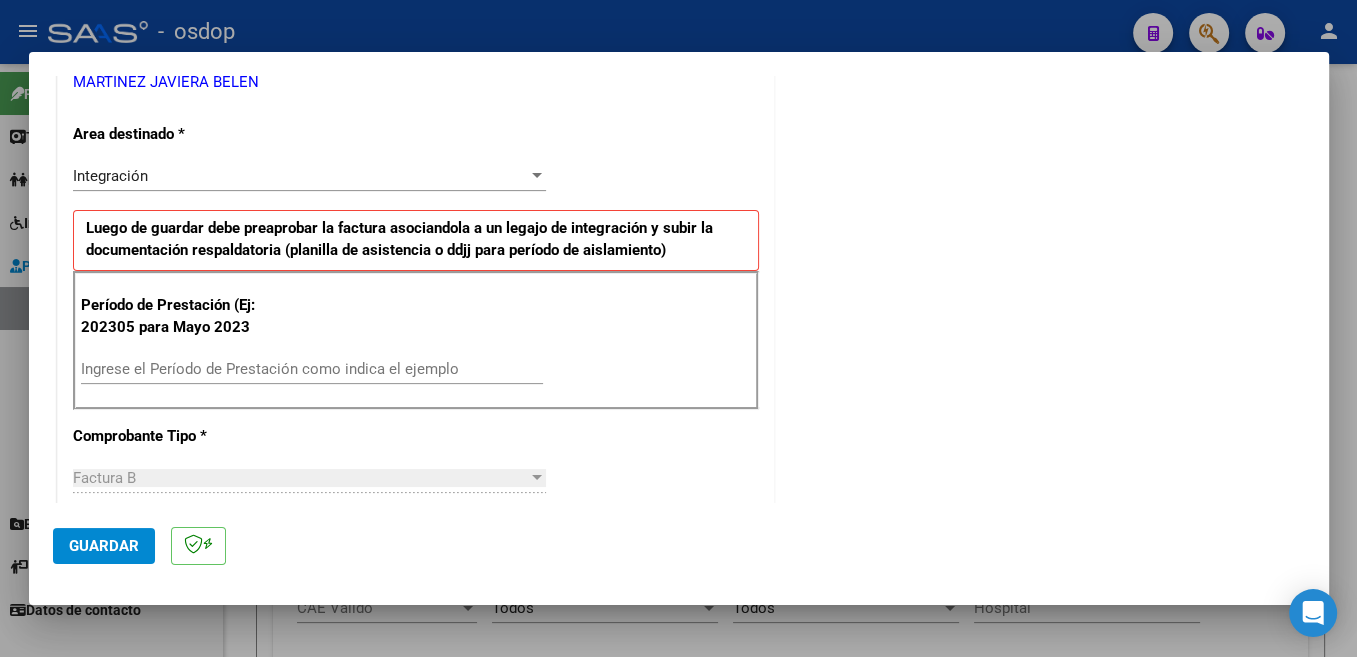 click on "Ingrese el Período de Prestación como indica el ejemplo" at bounding box center [312, 369] 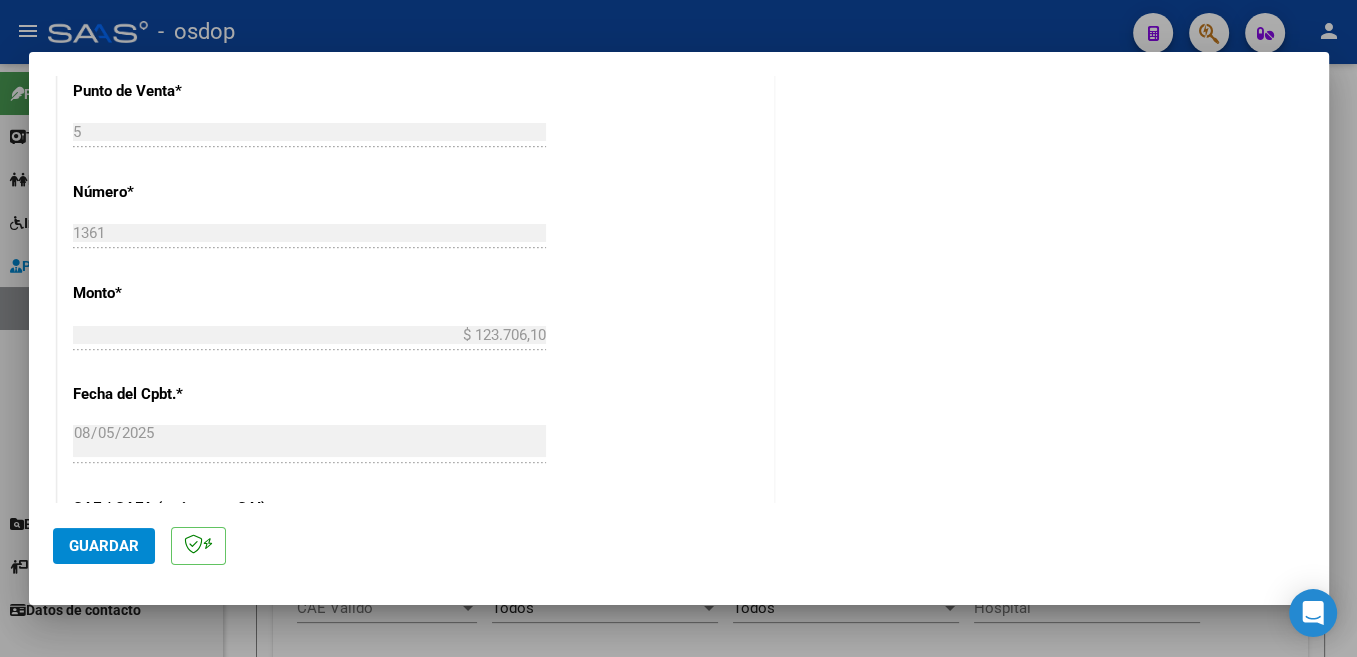 scroll, scrollTop: 954, scrollLeft: 0, axis: vertical 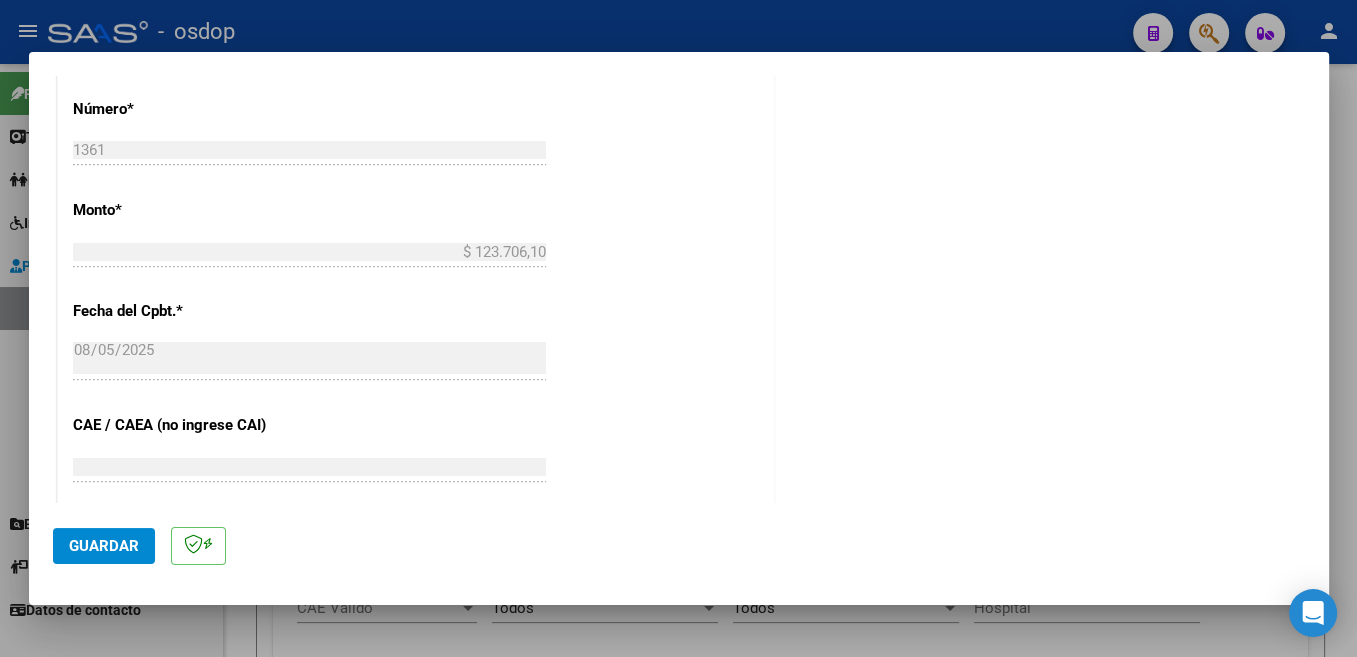 type on "202507" 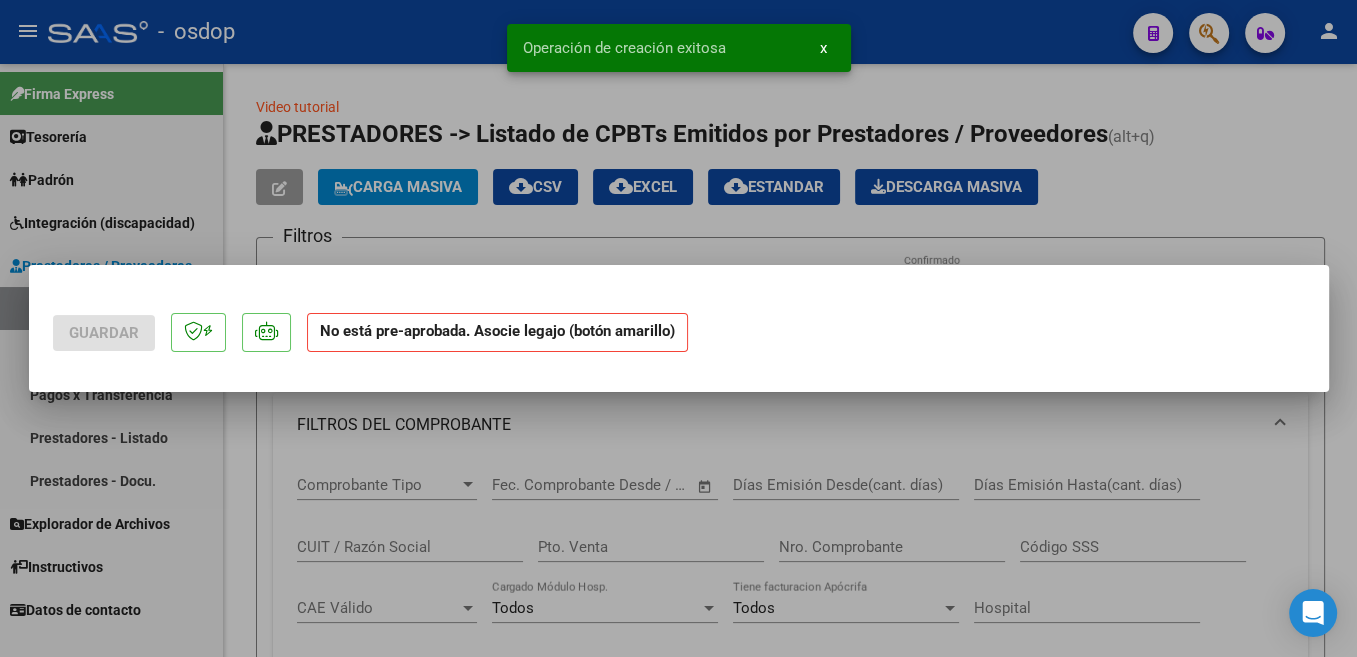 scroll, scrollTop: 0, scrollLeft: 0, axis: both 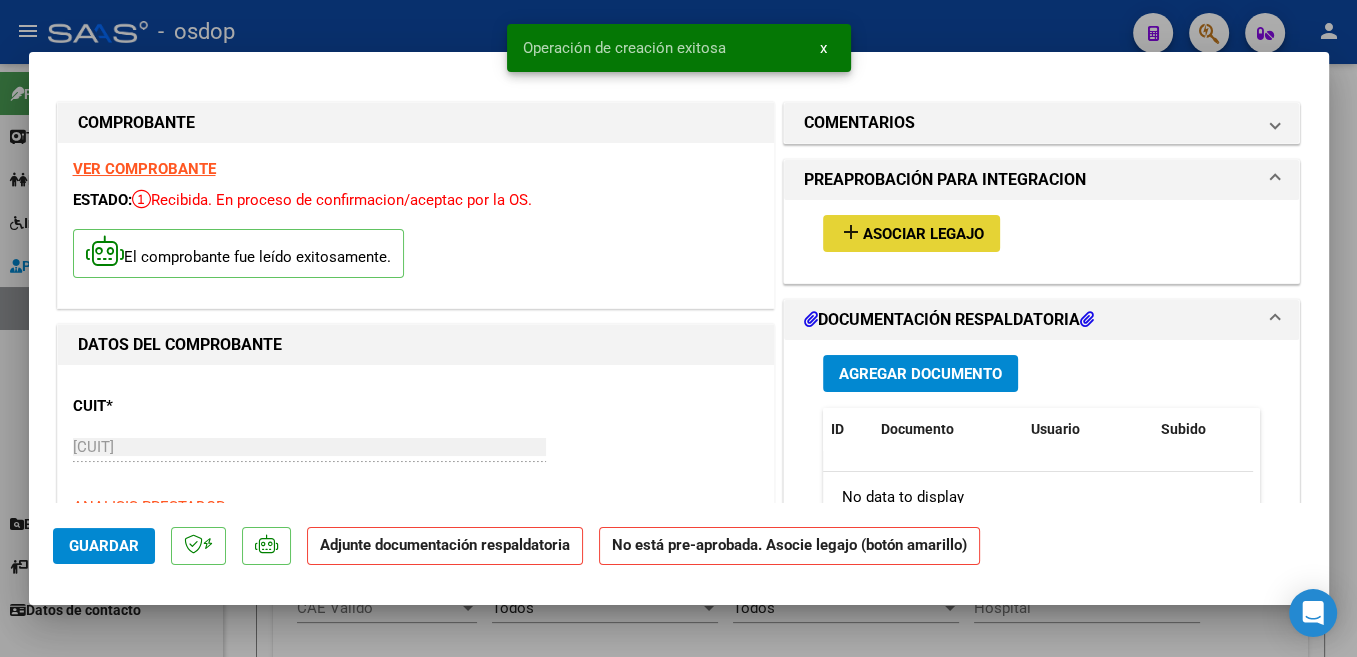 click on "Asociar Legajo" at bounding box center (923, 234) 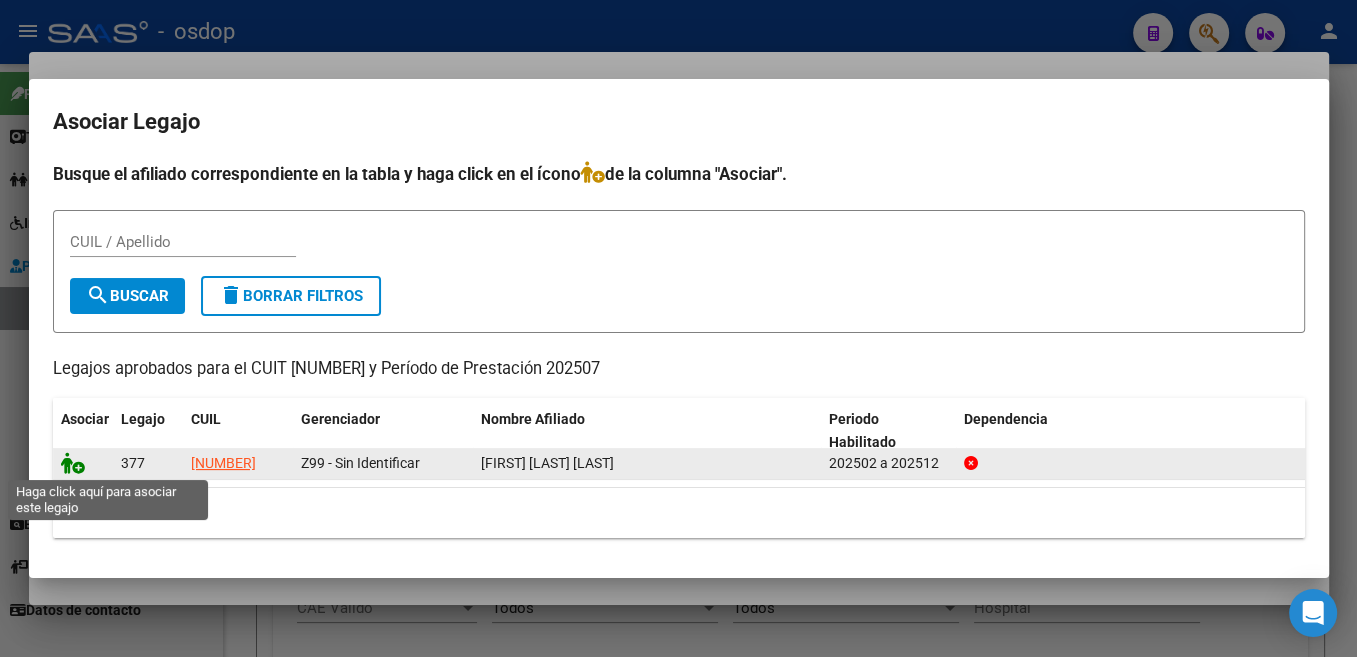 click 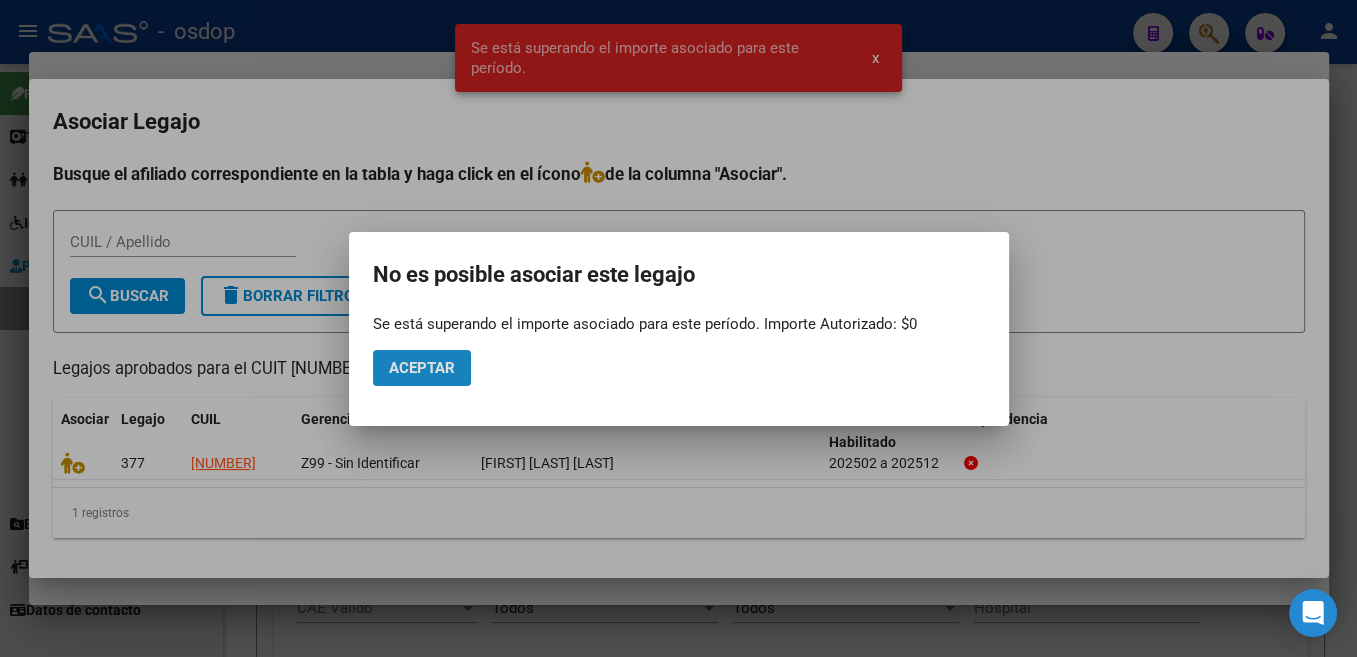 click on "Aceptar" 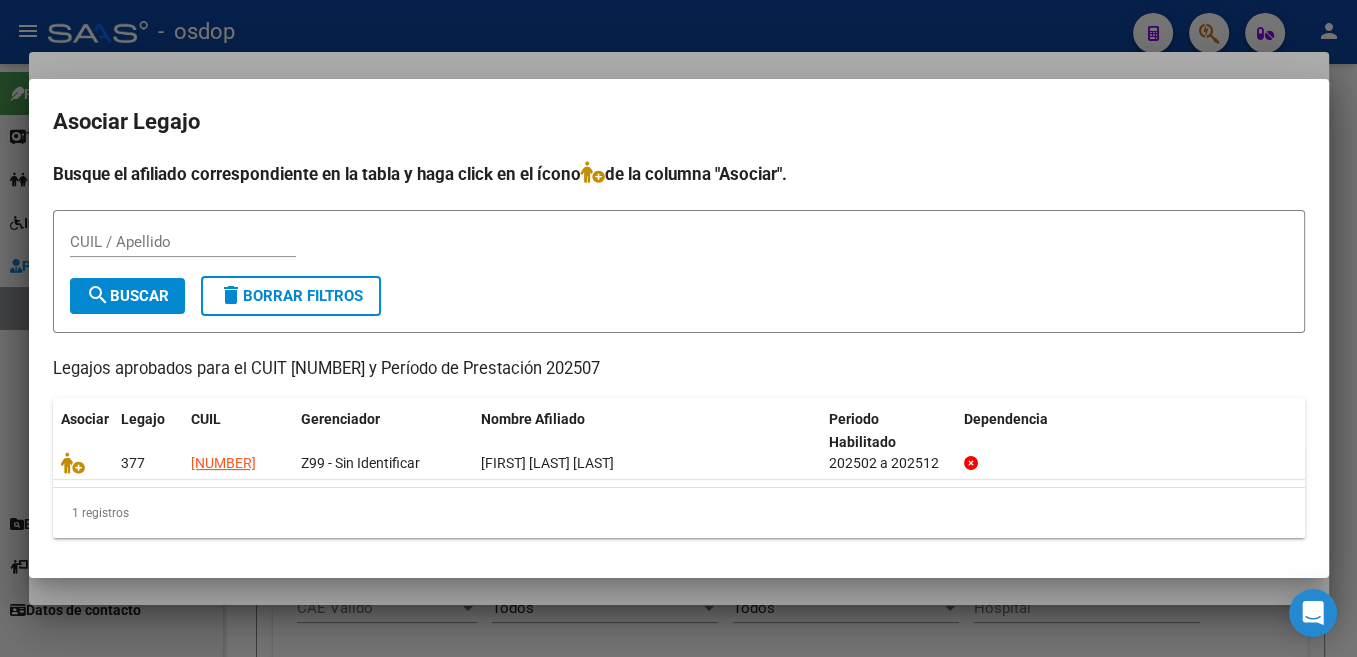 click at bounding box center [678, 328] 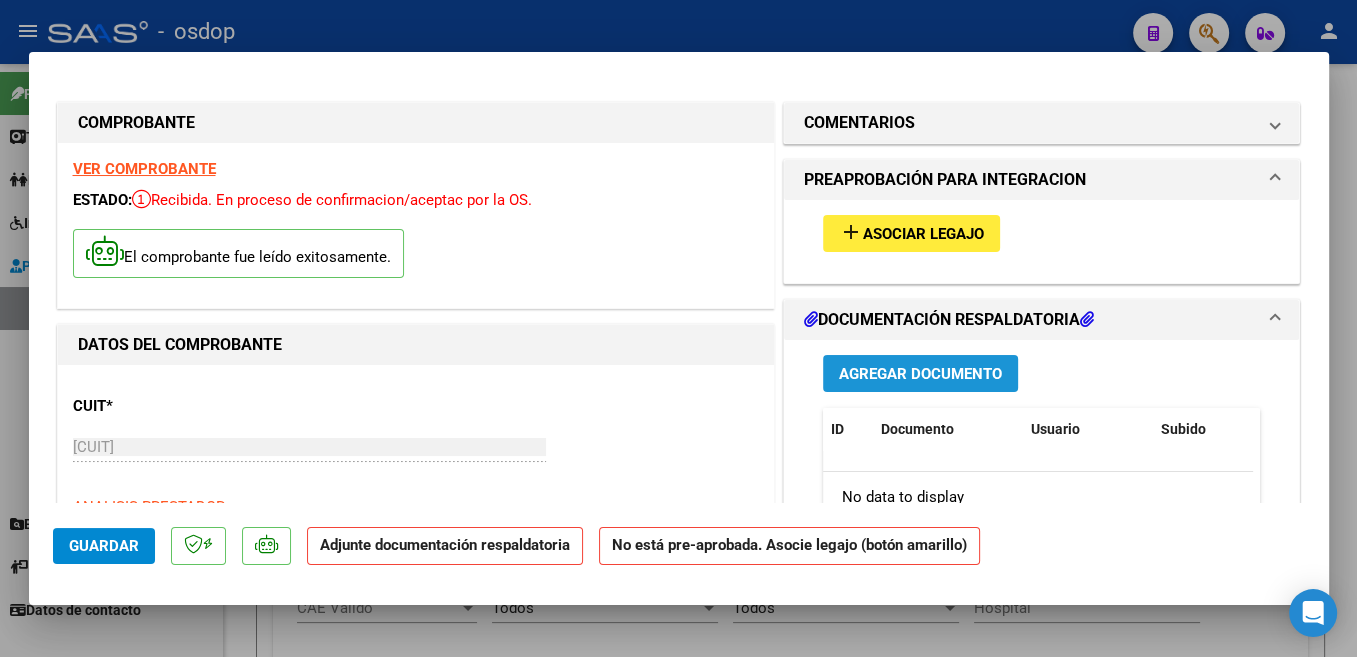 click on "Agregar Documento" at bounding box center (920, 374) 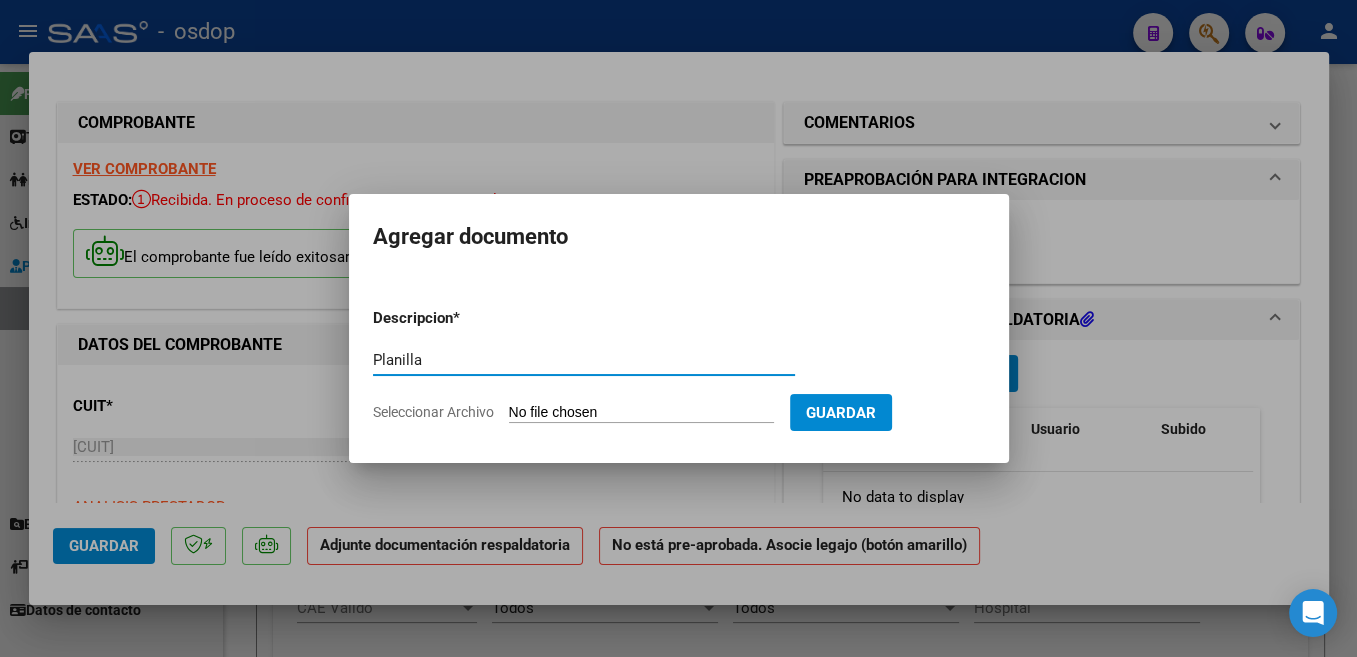 type on "Planilla" 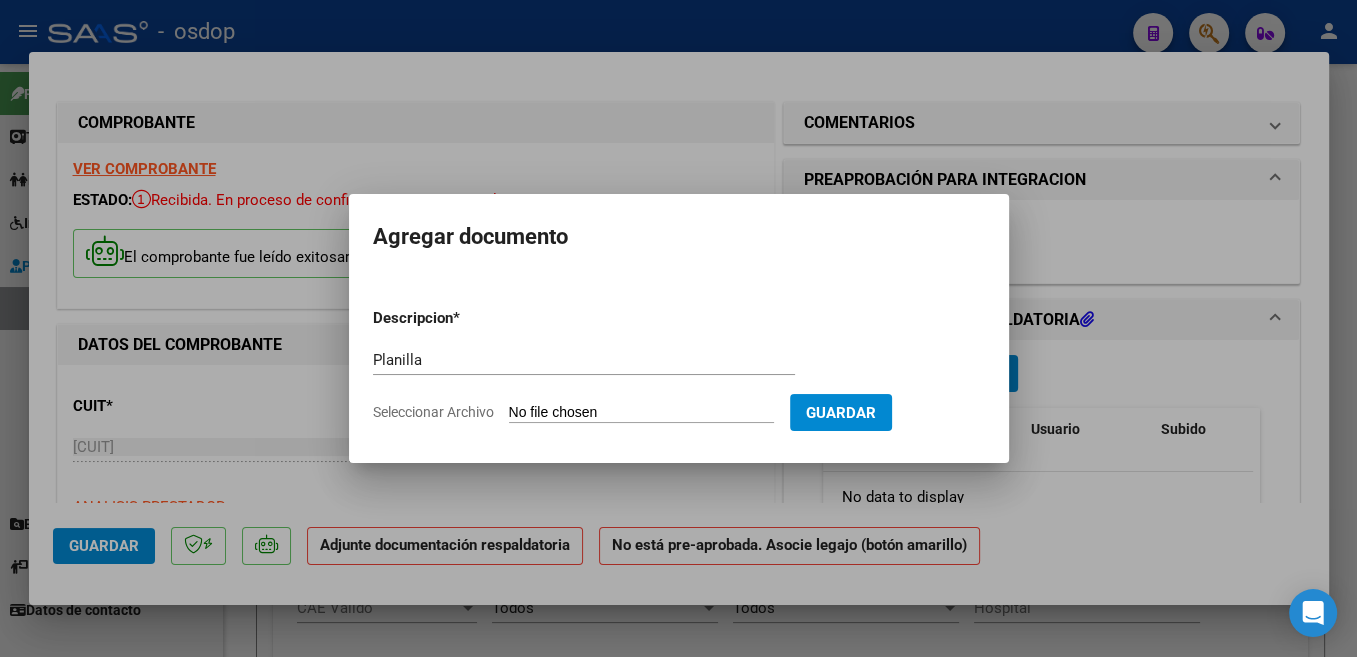 click on "Seleccionar Archivo" at bounding box center [641, 413] 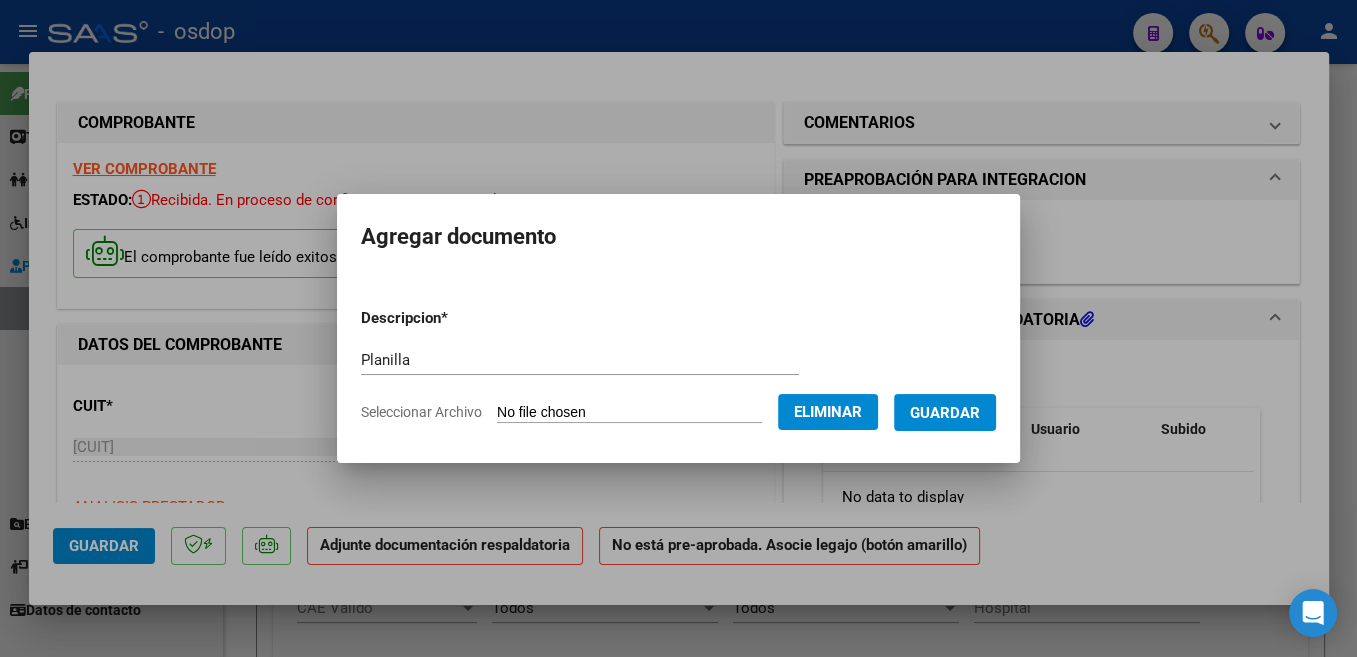 click on "Guardar" at bounding box center (945, 413) 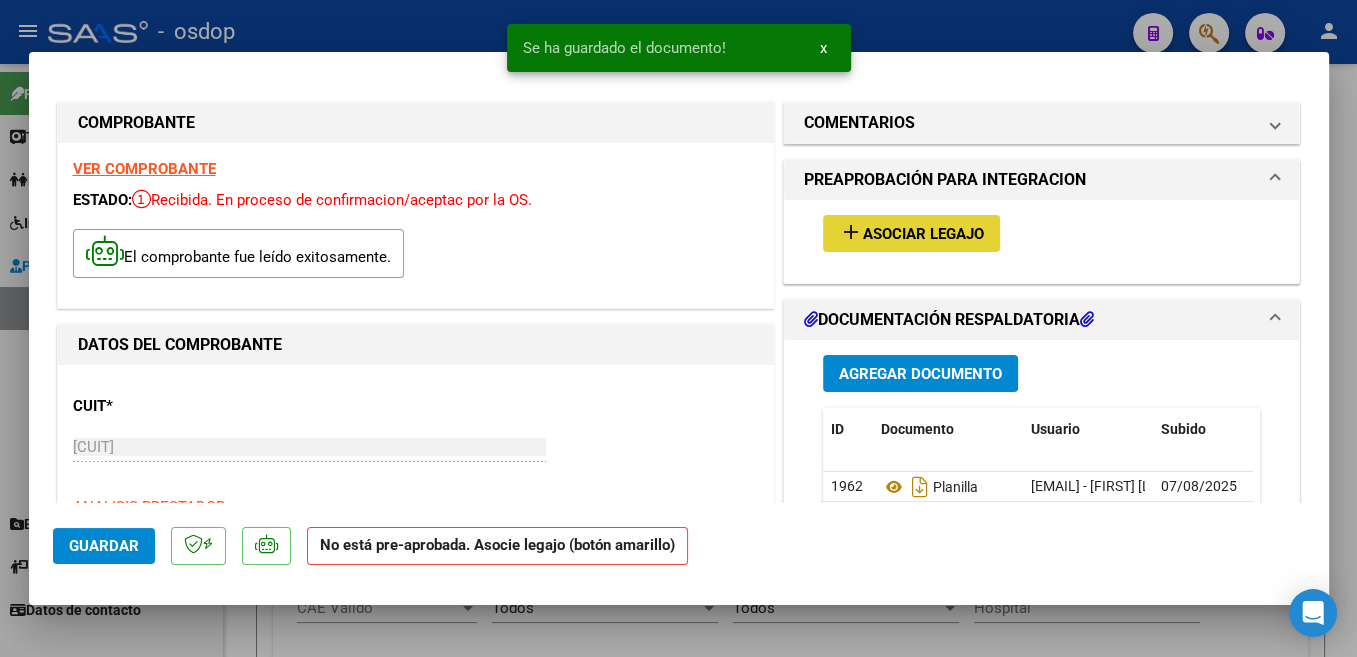 click on "Asociar Legajo" at bounding box center (923, 234) 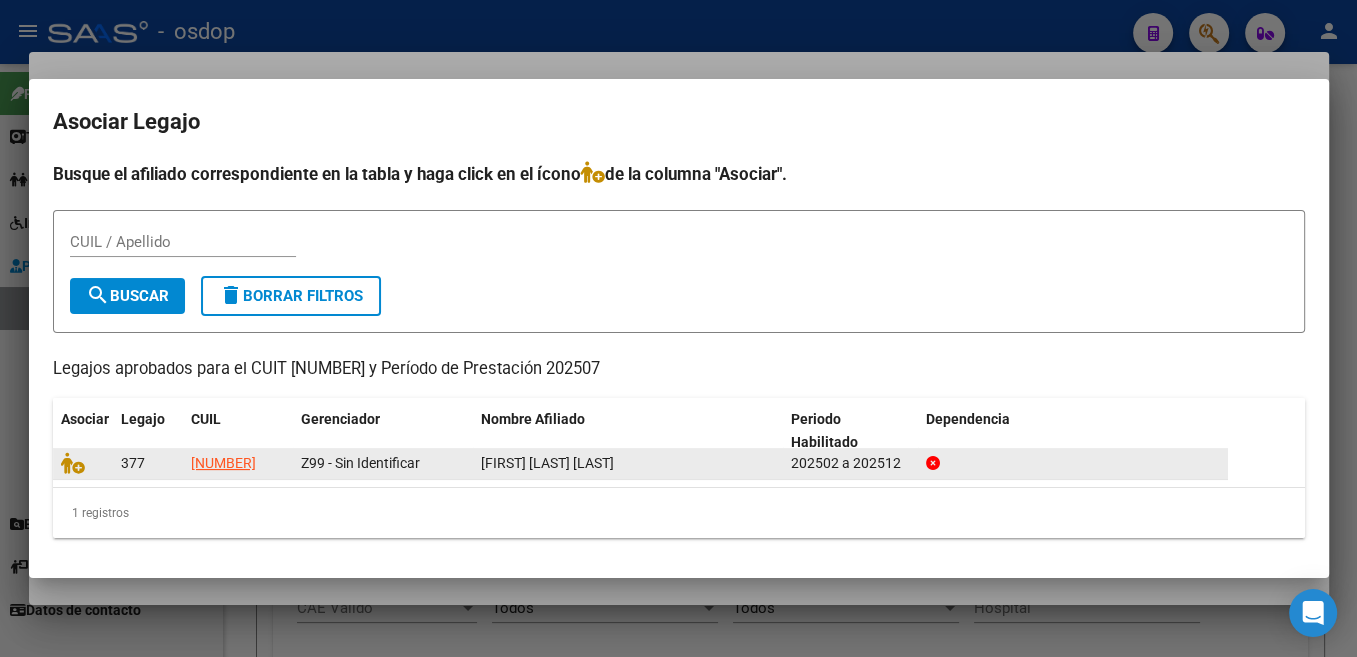 drag, startPoint x: 180, startPoint y: 461, endPoint x: 672, endPoint y: 459, distance: 492.00406 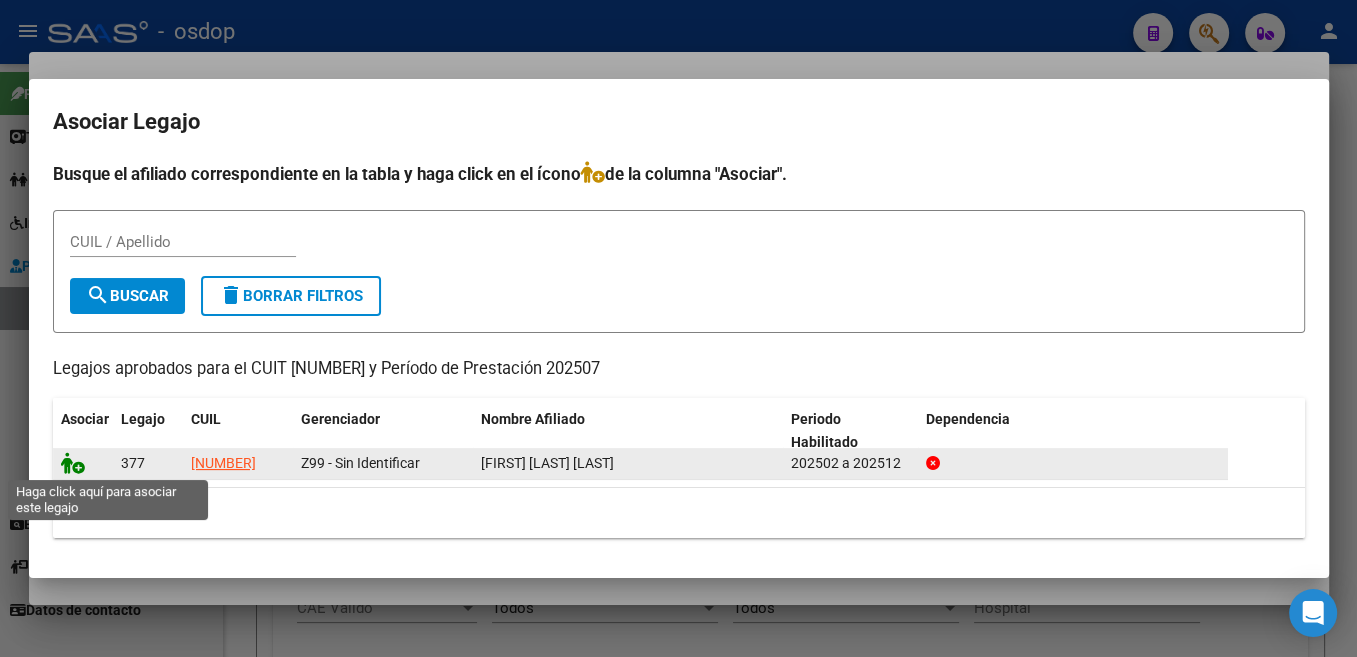 click 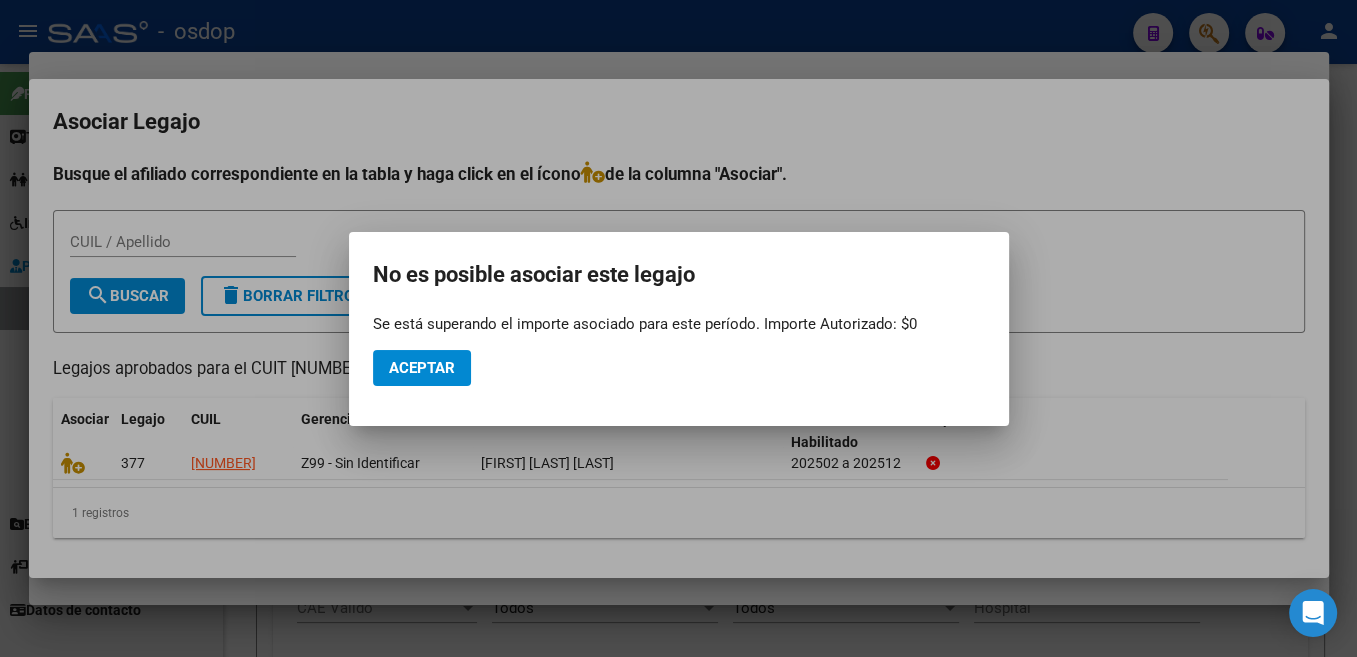 click at bounding box center [678, 328] 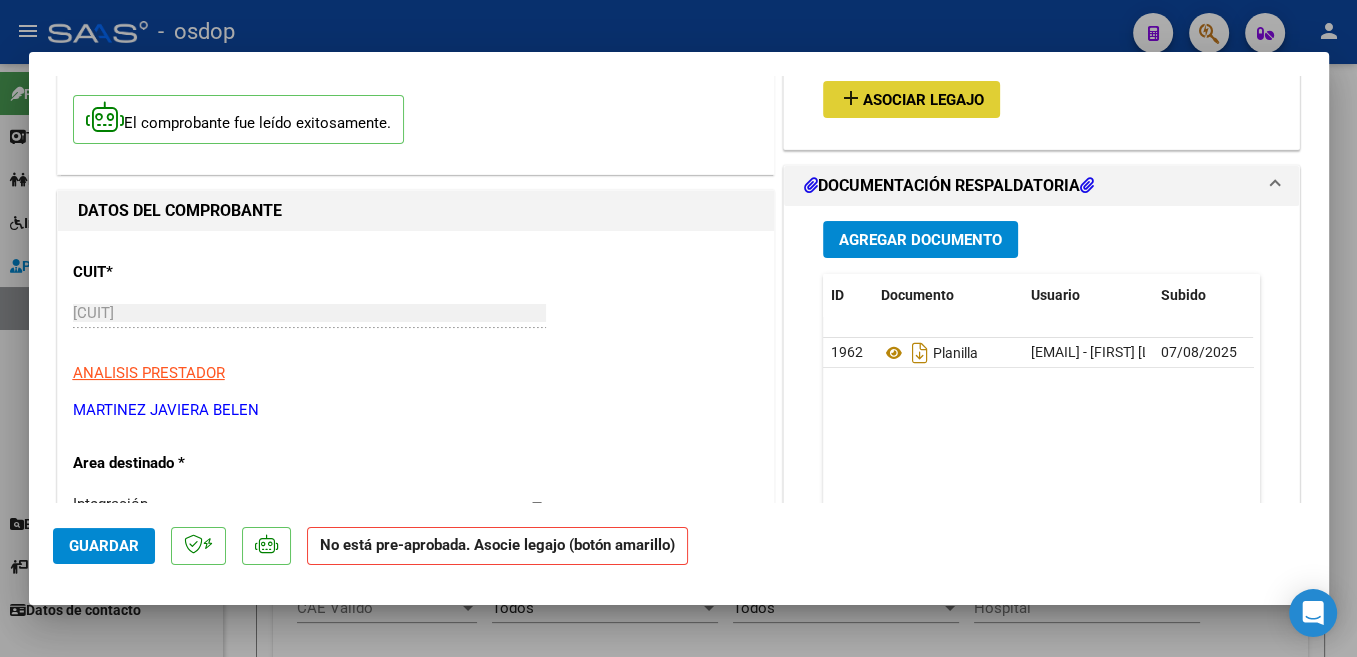 scroll, scrollTop: 212, scrollLeft: 0, axis: vertical 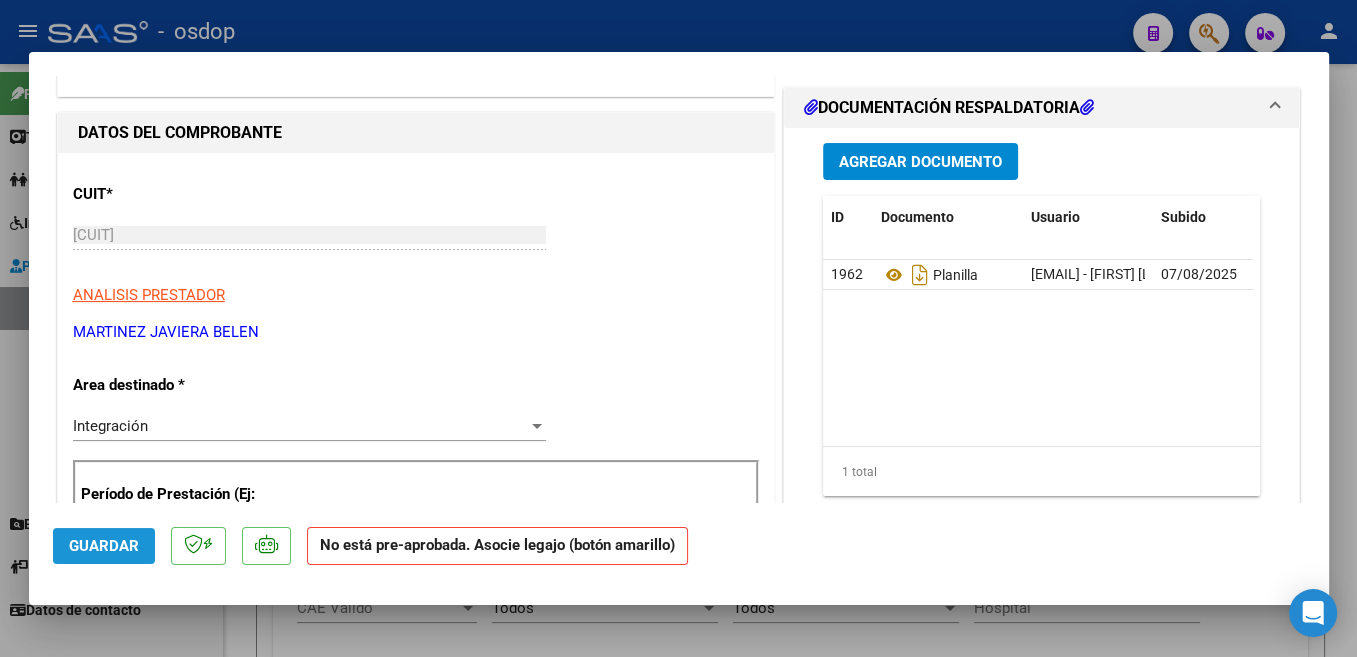 click on "Guardar" 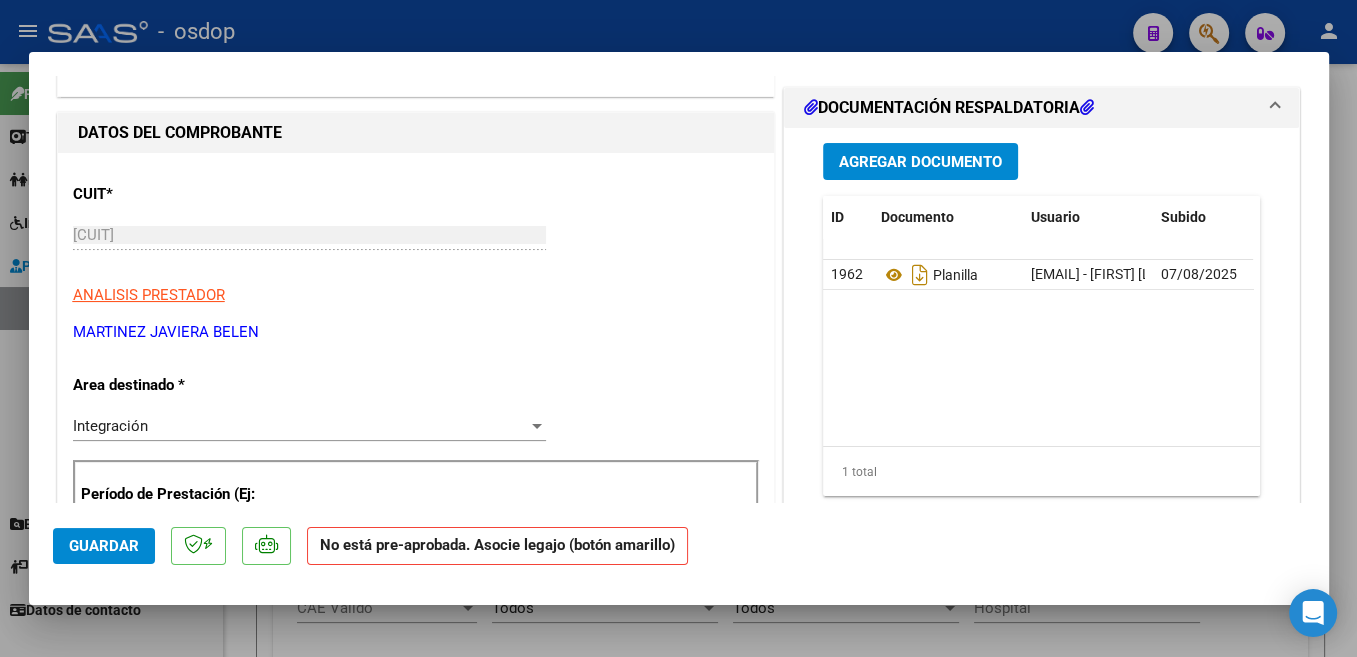 click on "Guardar" 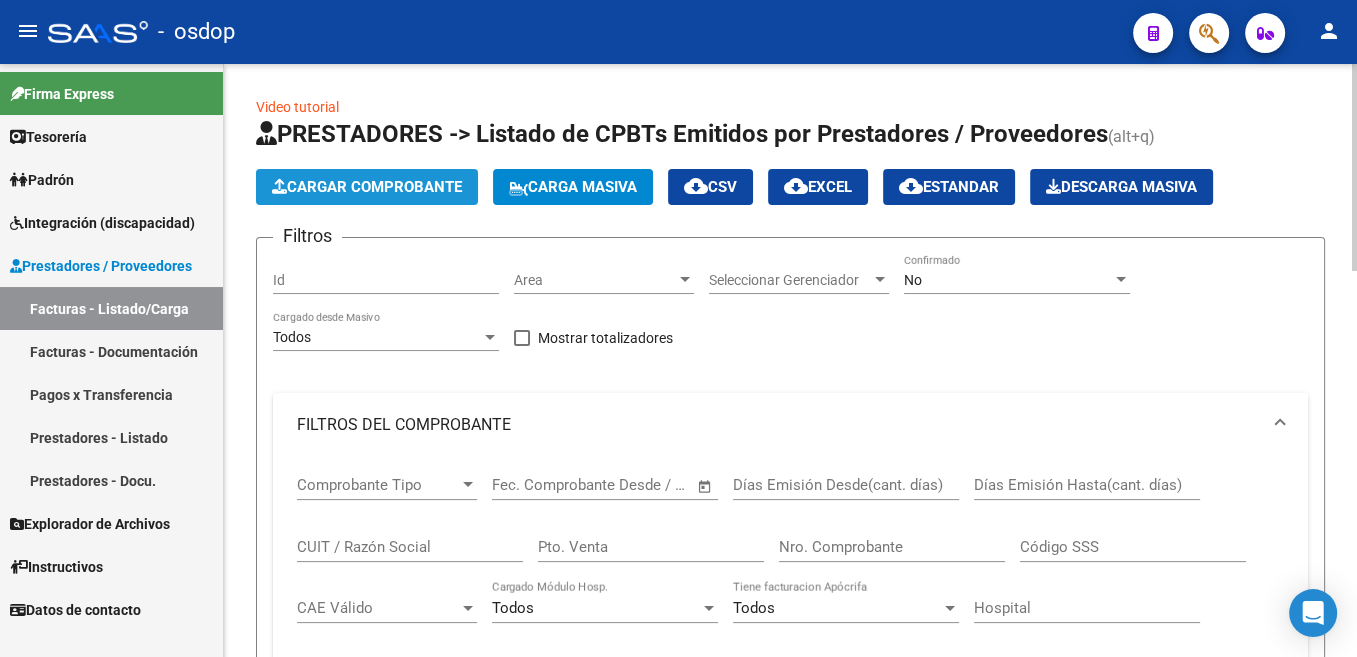 click on "Cargar Comprobante" 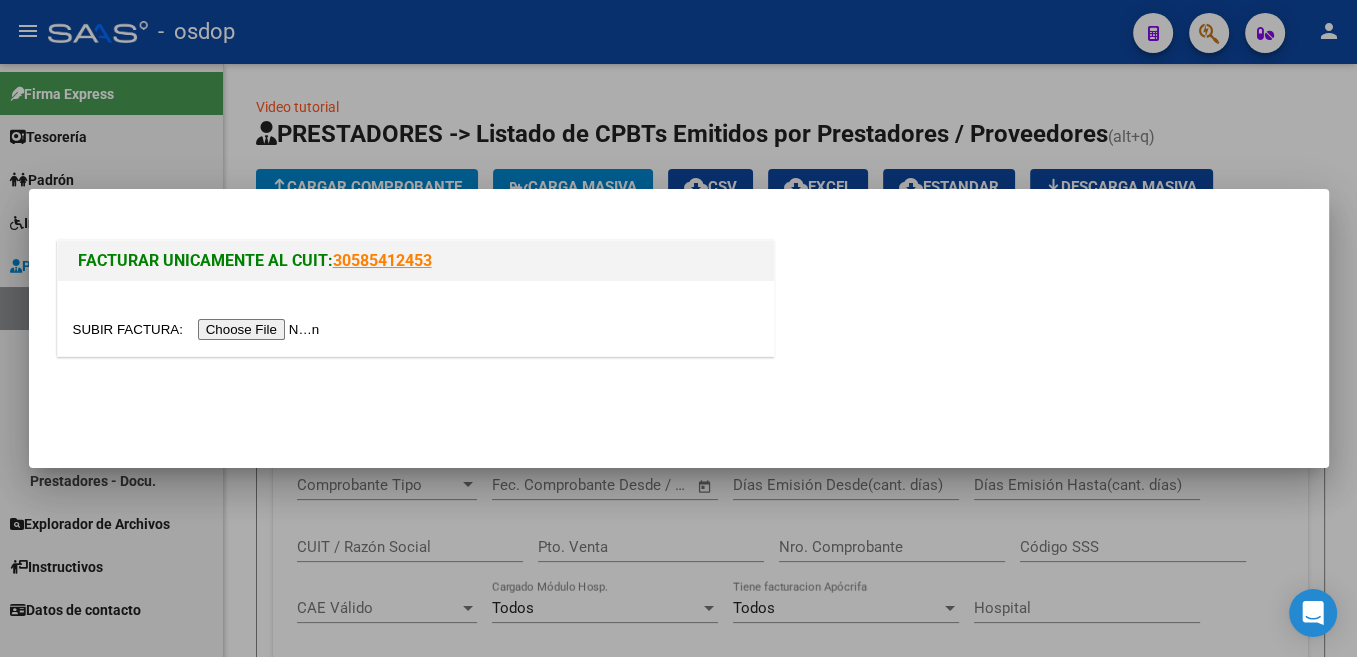 click at bounding box center [199, 329] 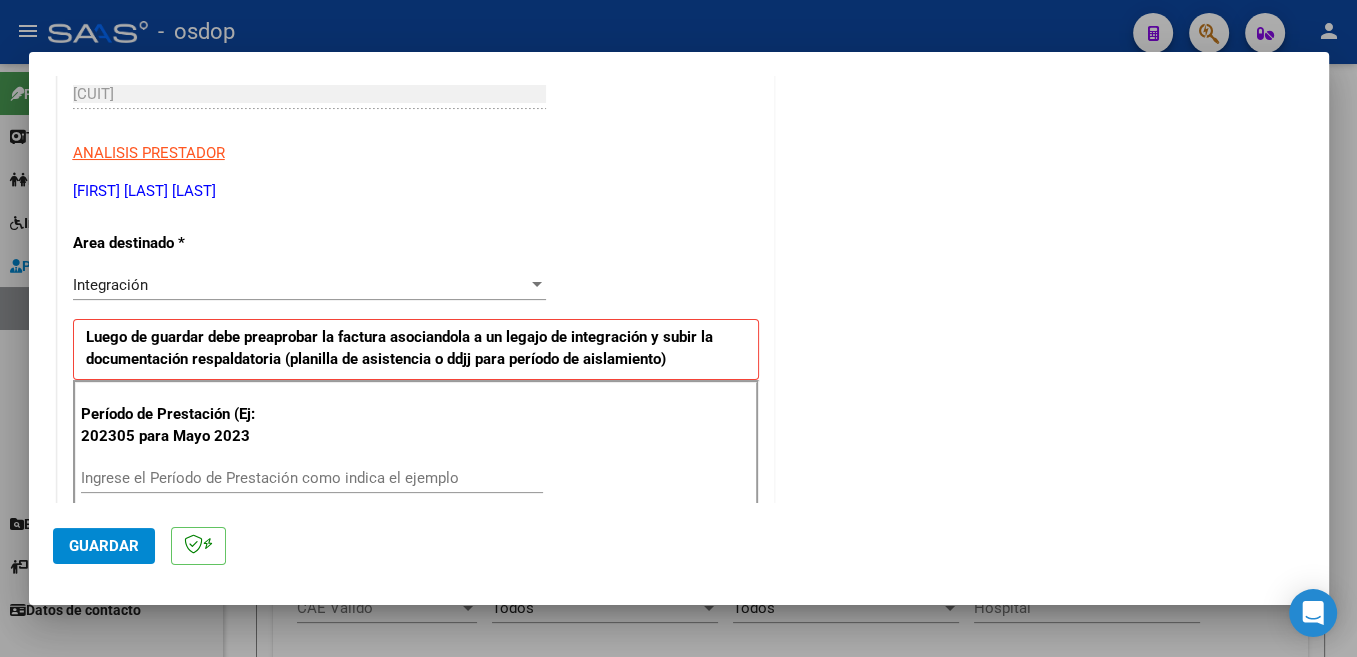 scroll, scrollTop: 424, scrollLeft: 0, axis: vertical 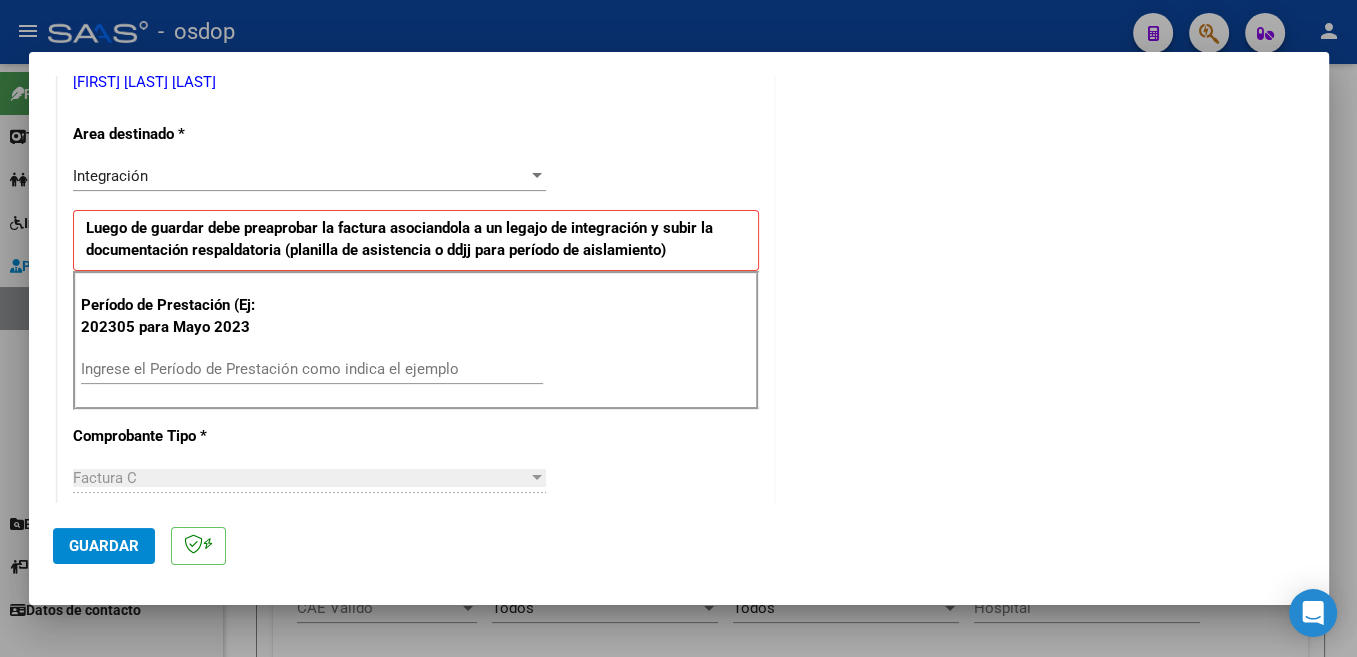 click on "Ingrese el Período de Prestación como indica el ejemplo" at bounding box center (312, 369) 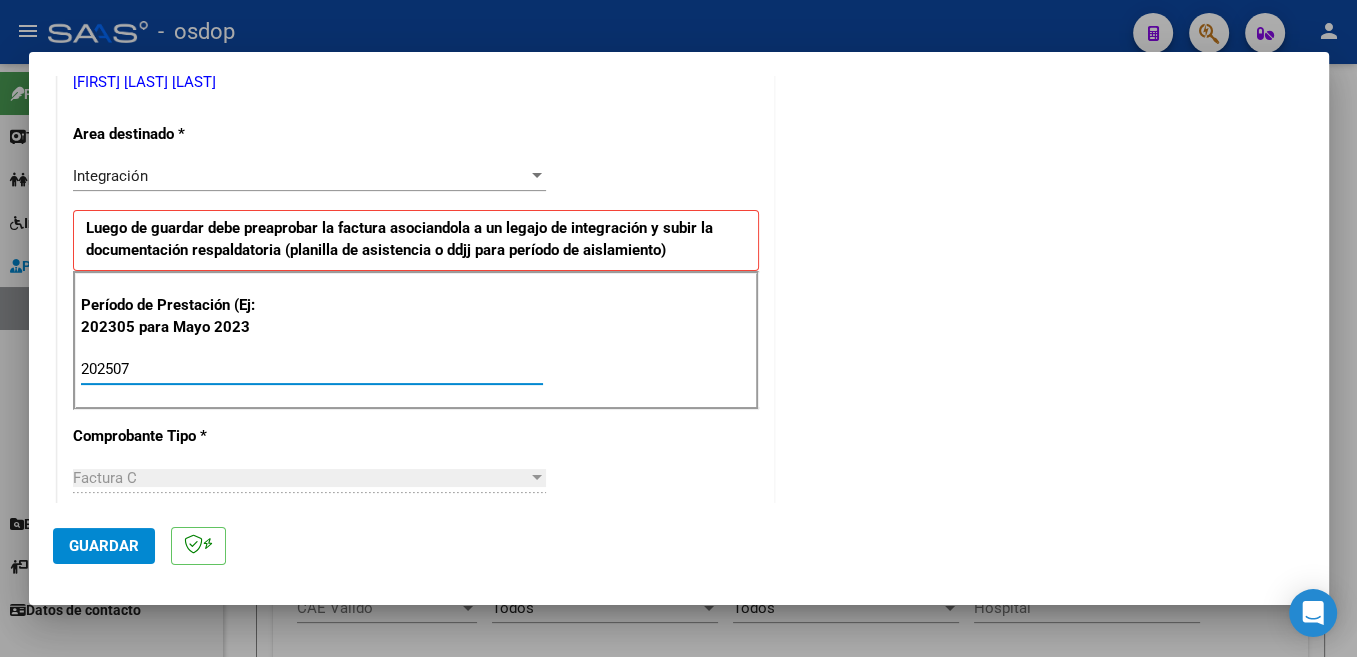 type on "202507" 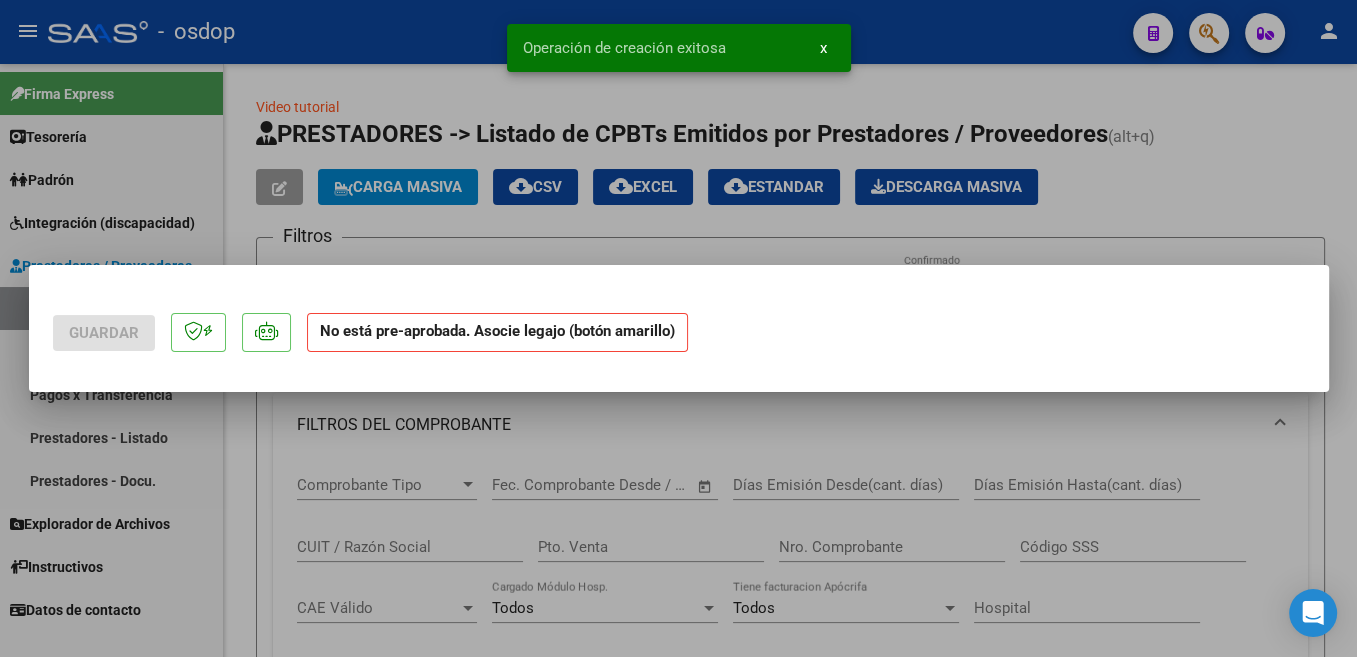 scroll, scrollTop: 0, scrollLeft: 0, axis: both 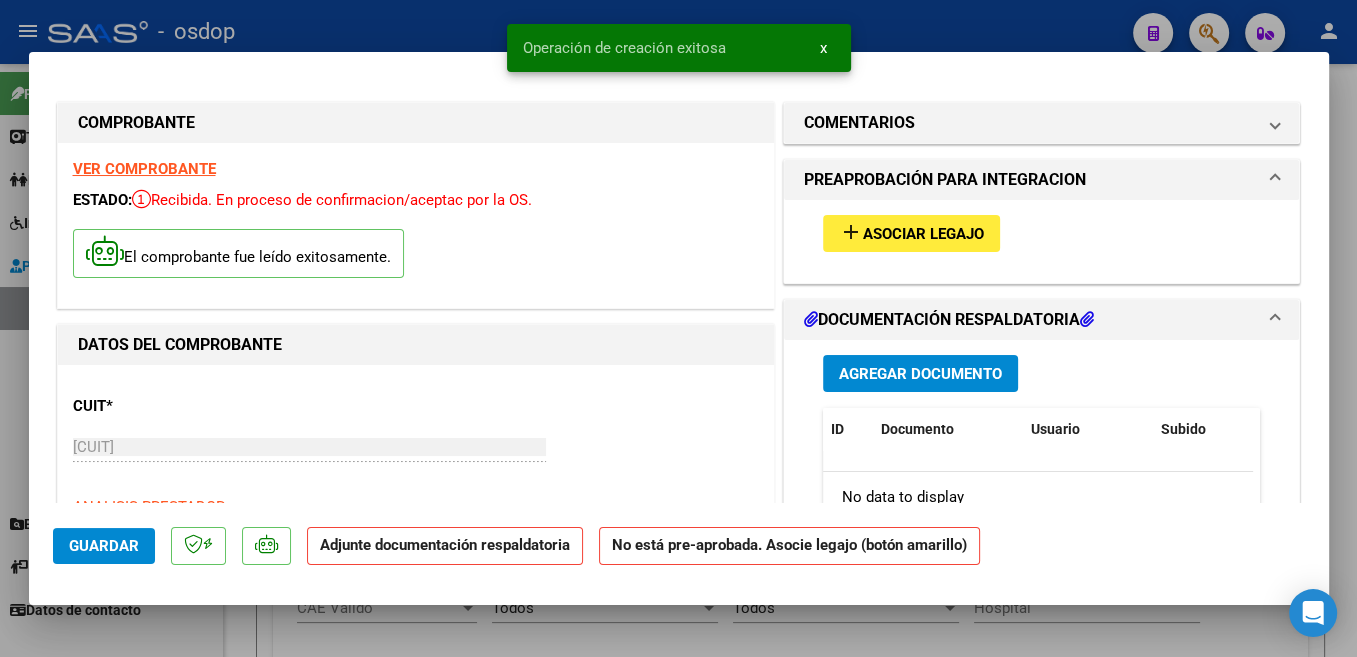 click on "add Asociar Legajo" at bounding box center (911, 233) 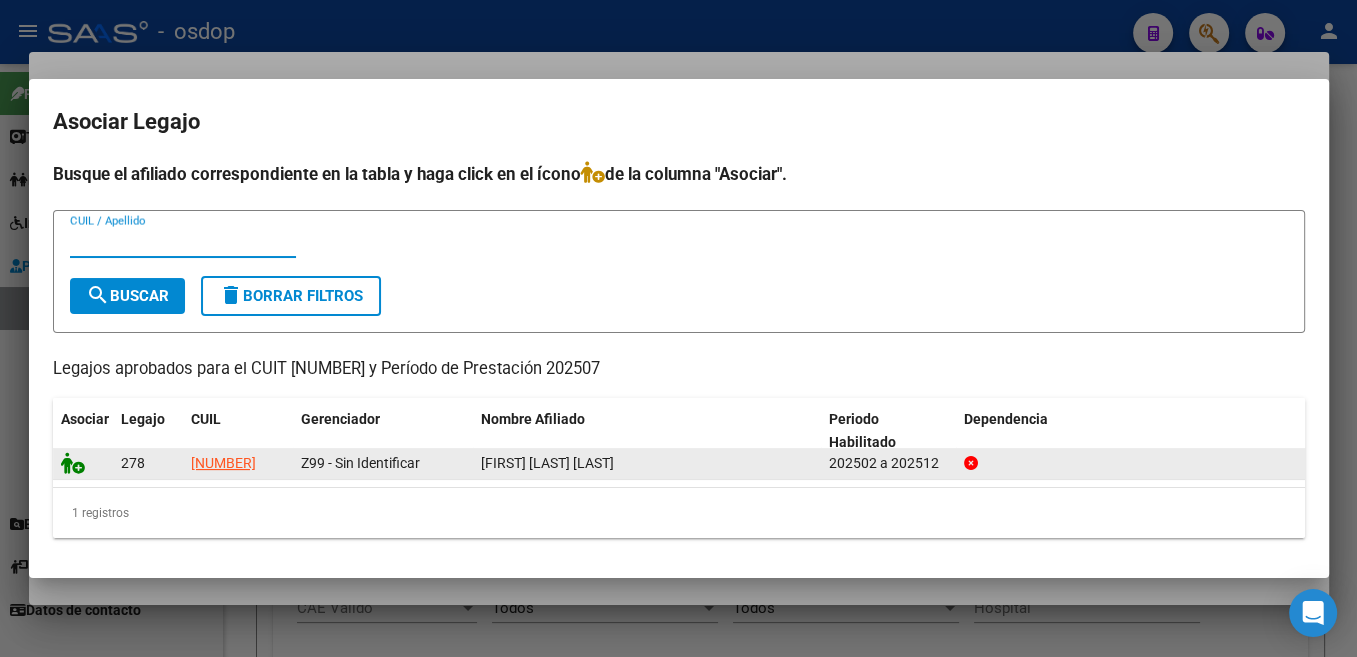 click 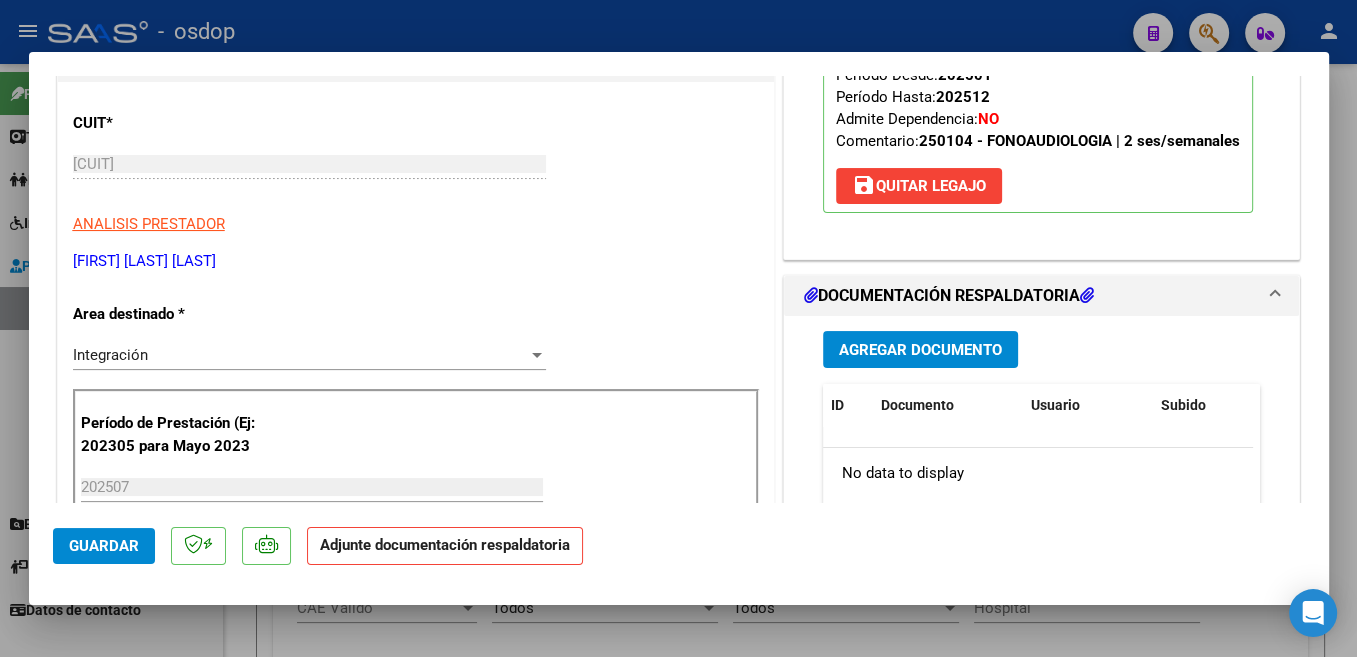 scroll, scrollTop: 318, scrollLeft: 0, axis: vertical 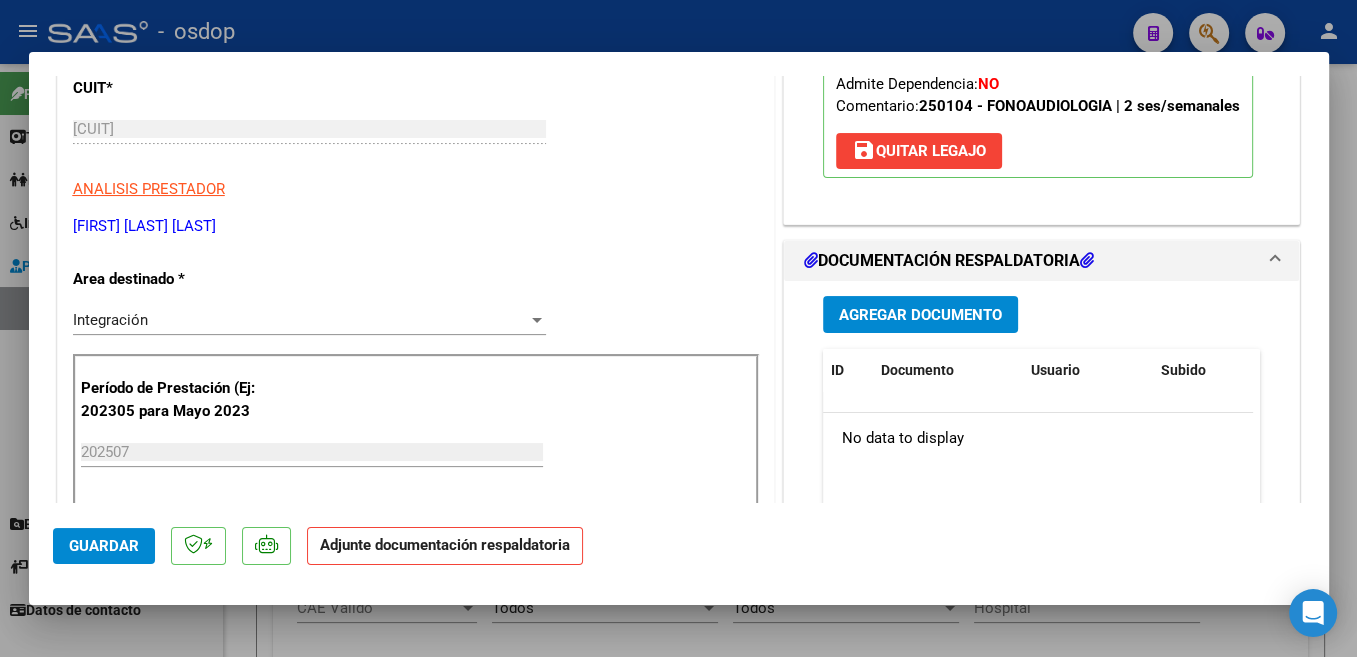 click on "Agregar Documento" at bounding box center (920, 315) 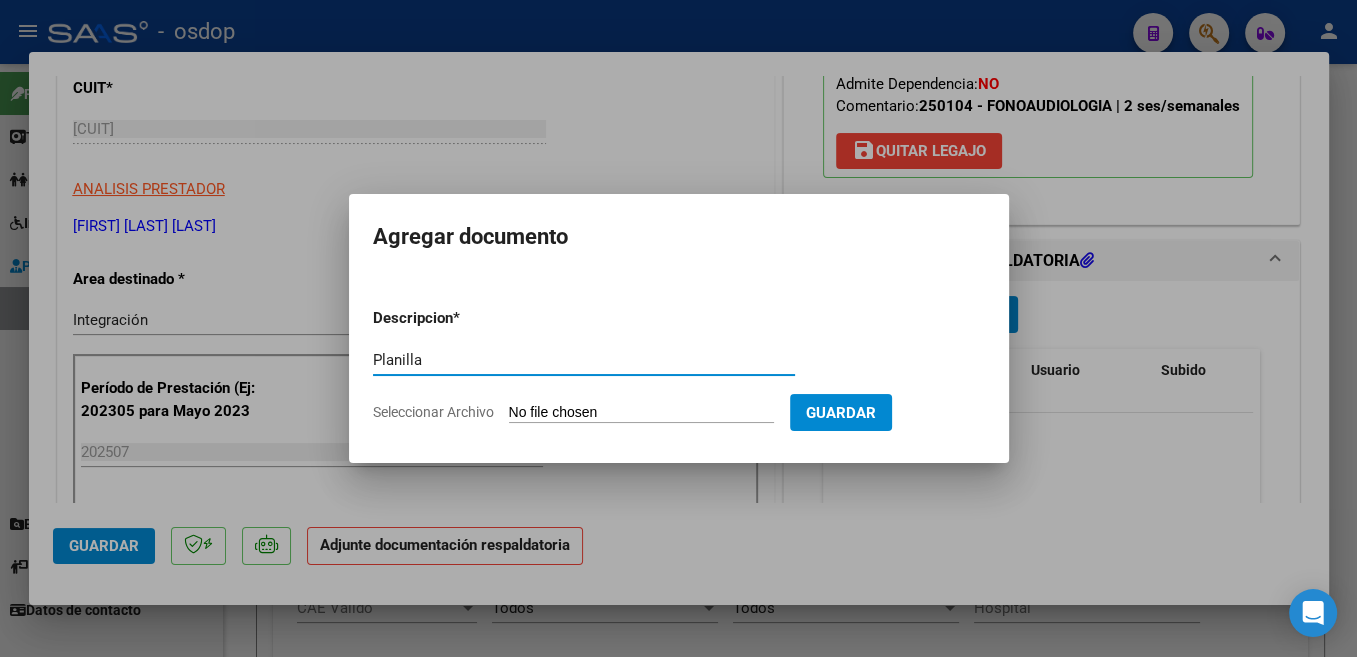 type on "Planilla" 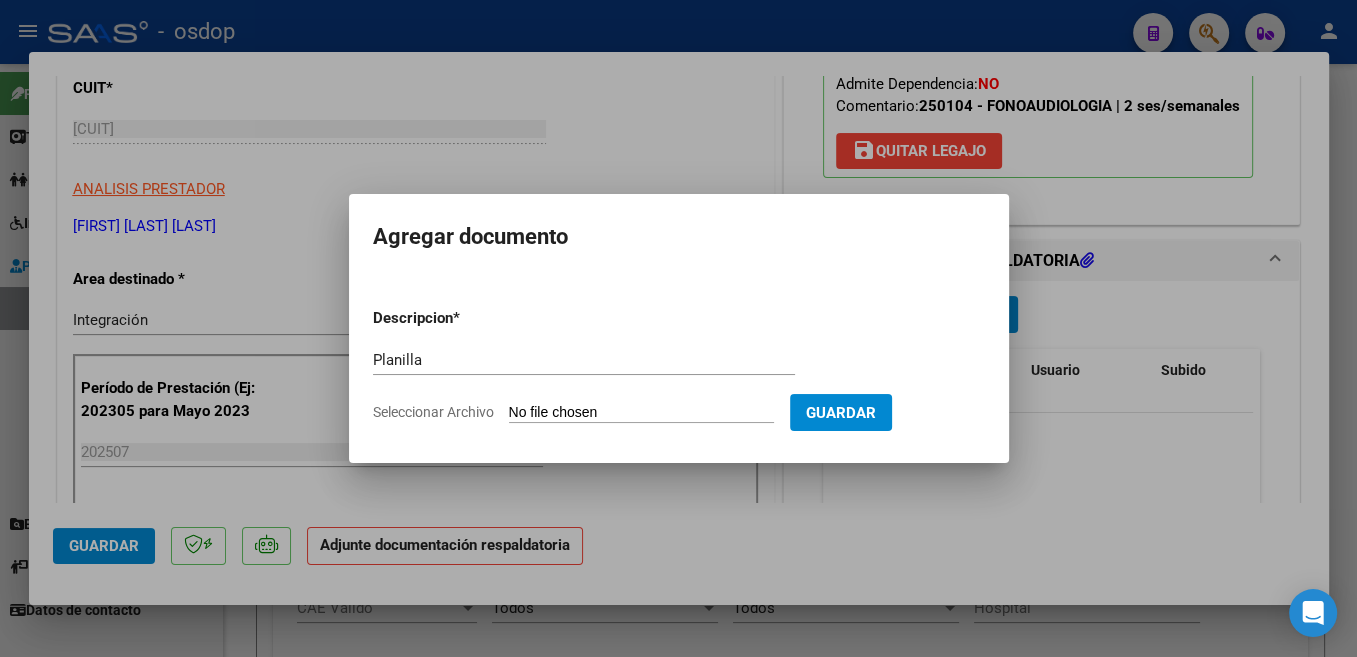 type on "C:\fakepath\Asistencia julio 25 [FIRST] .pdf" 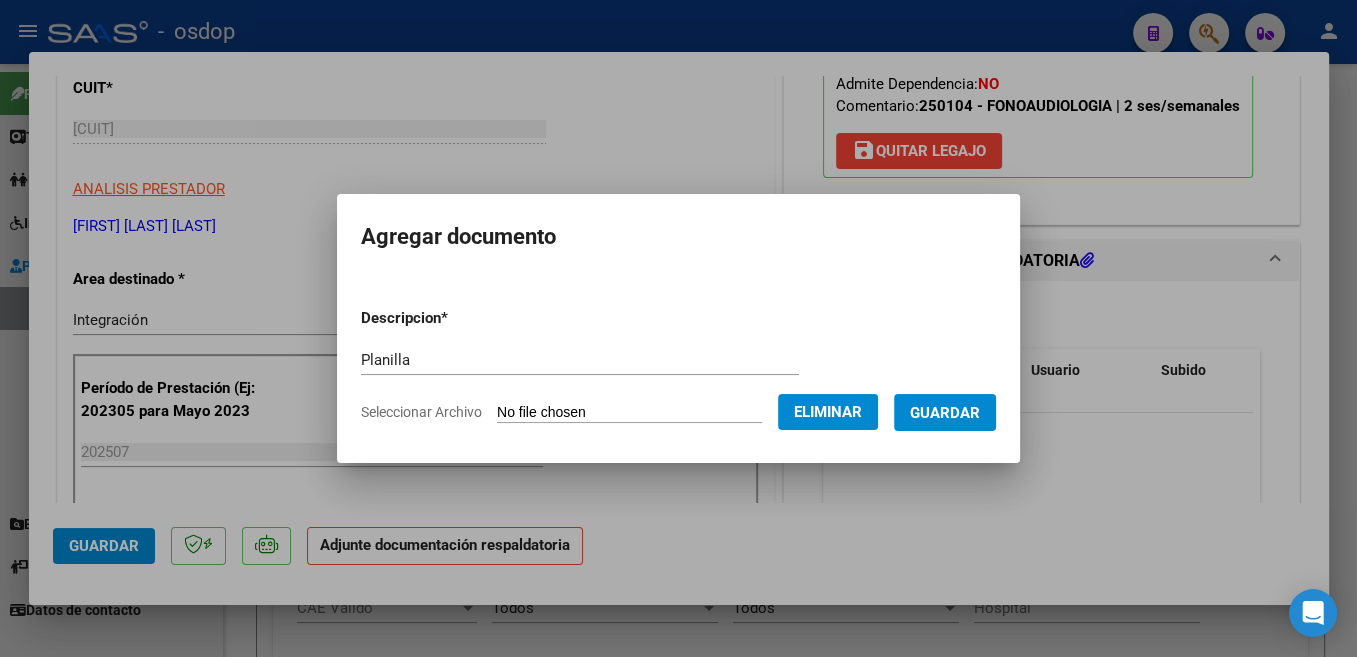 click on "Guardar" at bounding box center [945, 413] 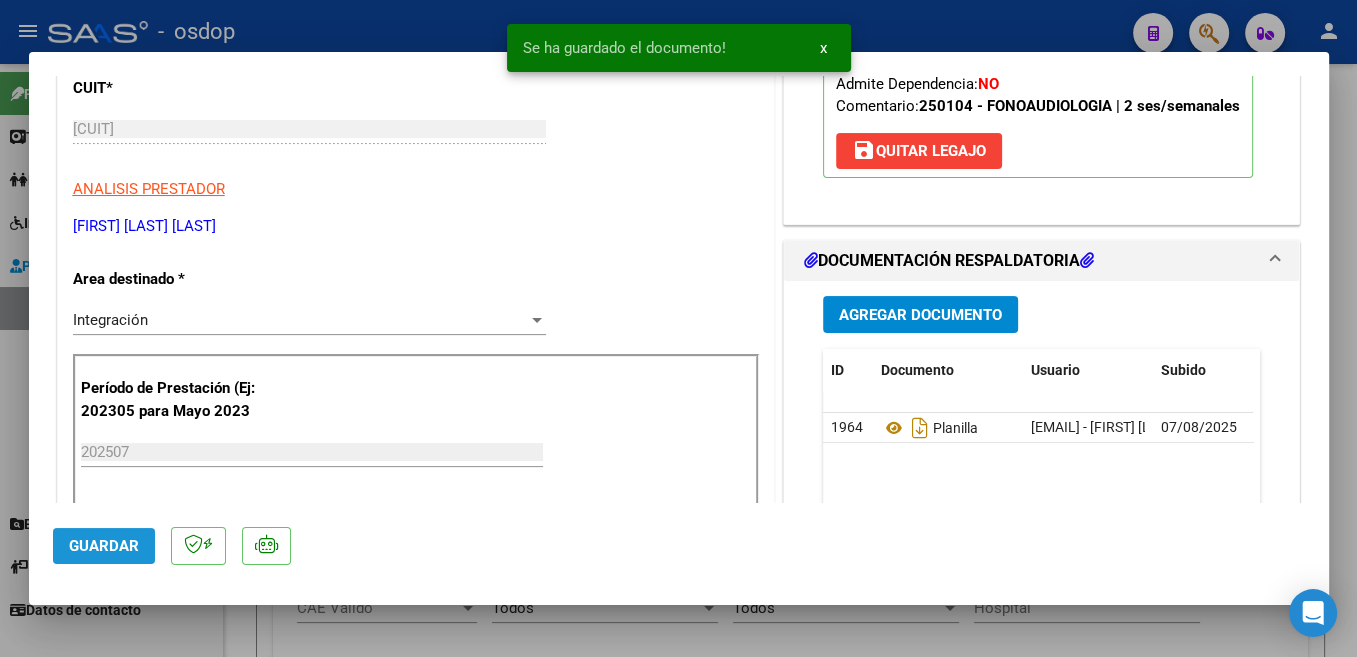click on "Guardar" 